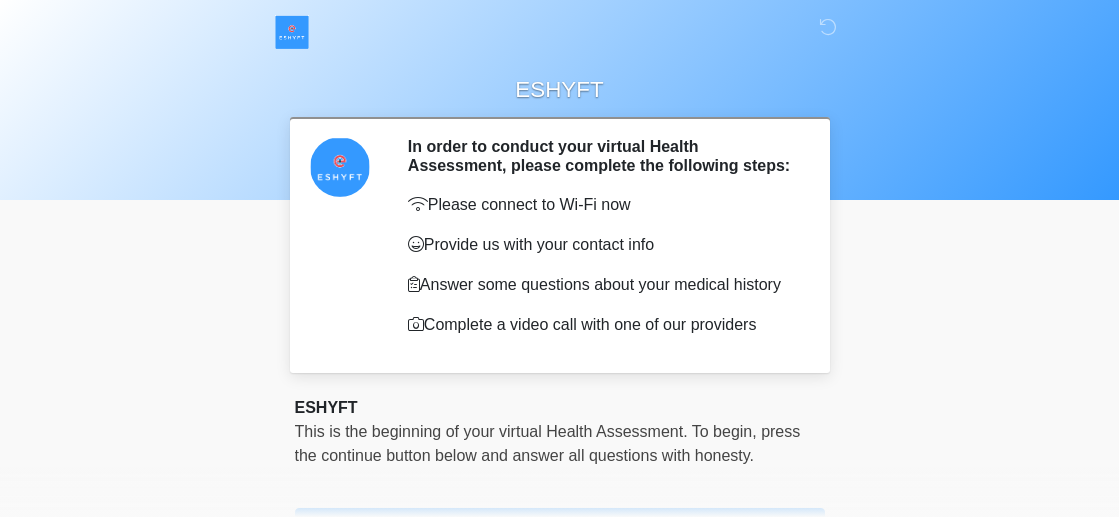 scroll, scrollTop: 0, scrollLeft: 0, axis: both 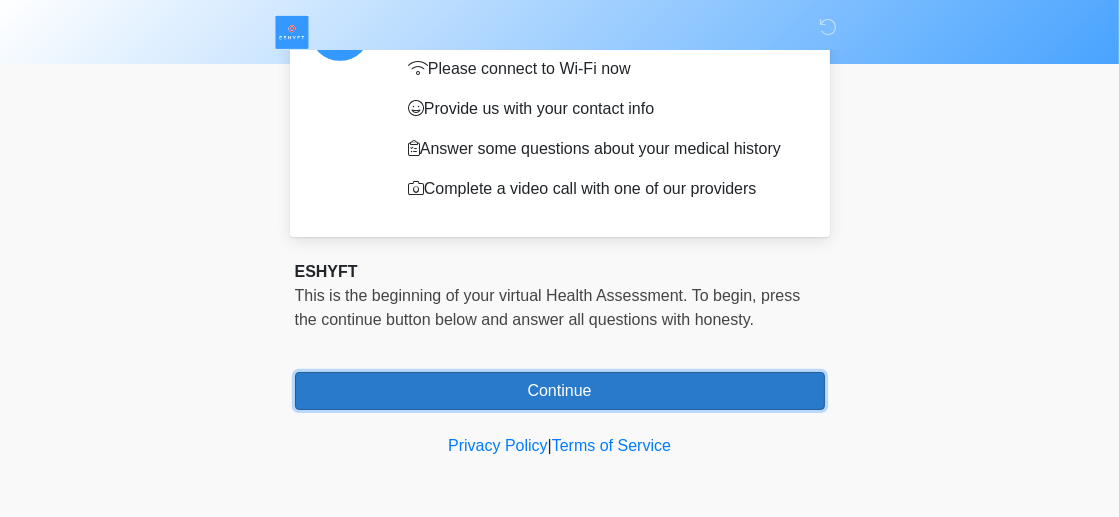 click on "Continue" at bounding box center (560, 391) 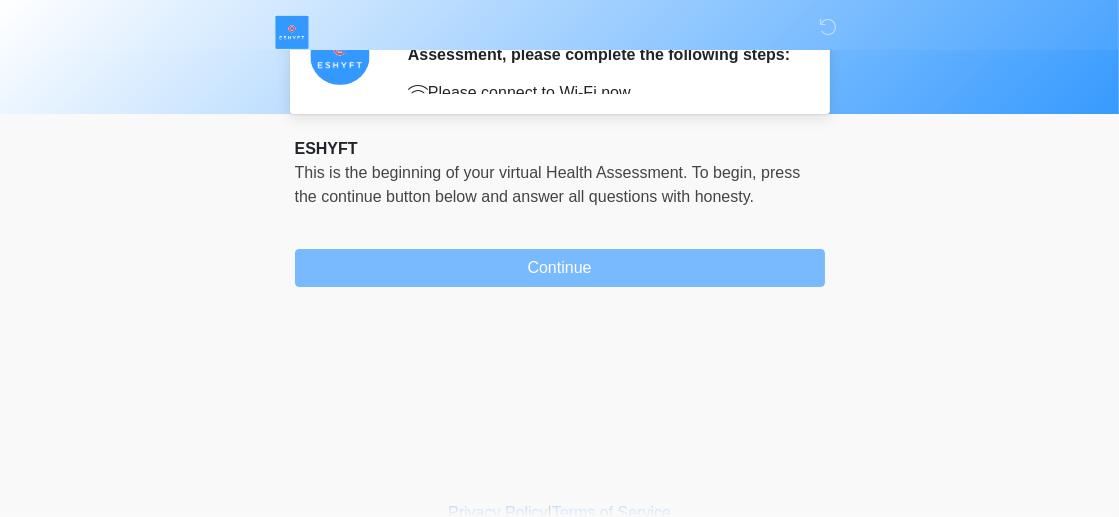 scroll, scrollTop: 0, scrollLeft: 0, axis: both 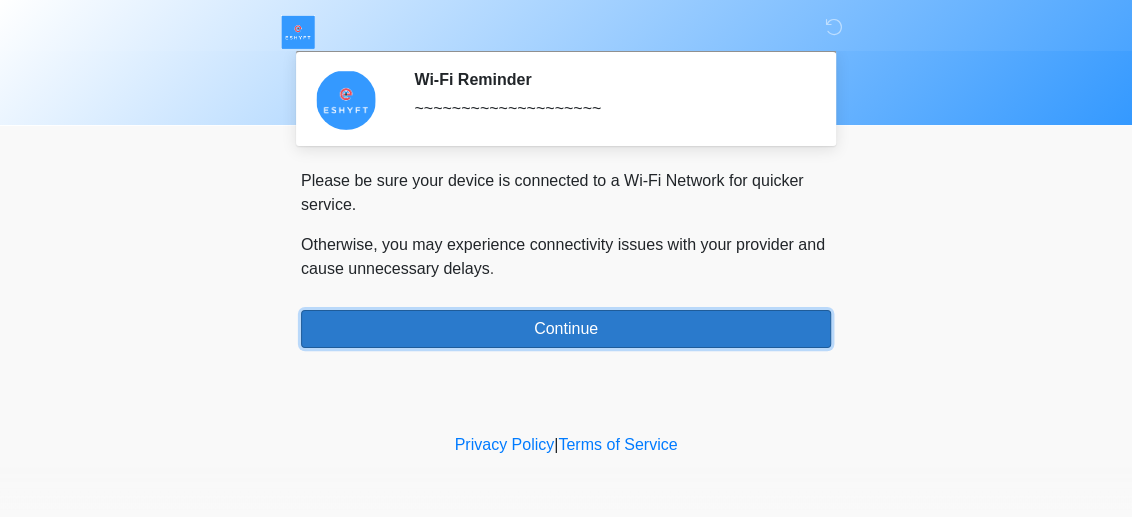 click on "Continue" at bounding box center (566, 329) 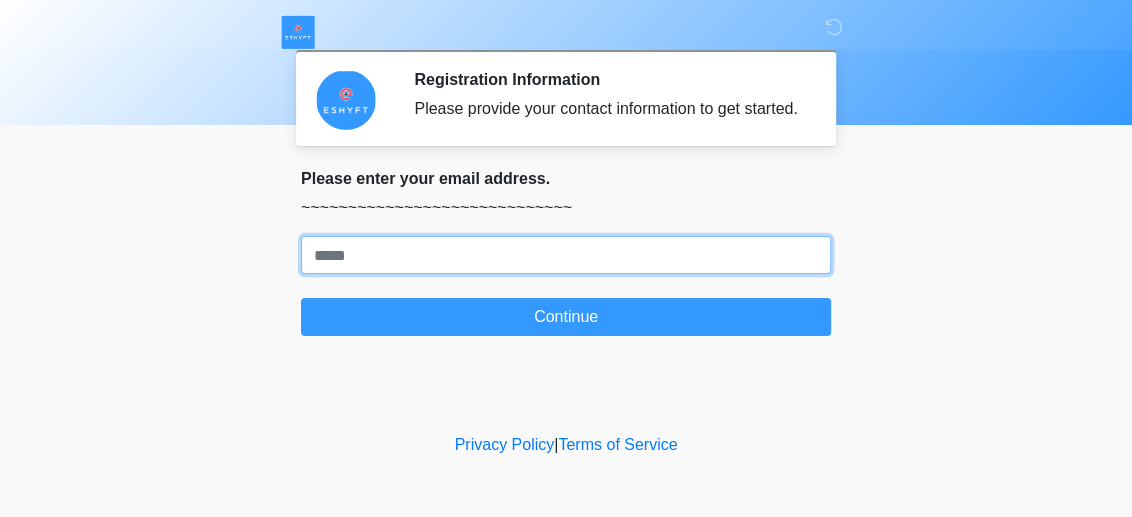 click on "Where should we email your response?" at bounding box center (566, 255) 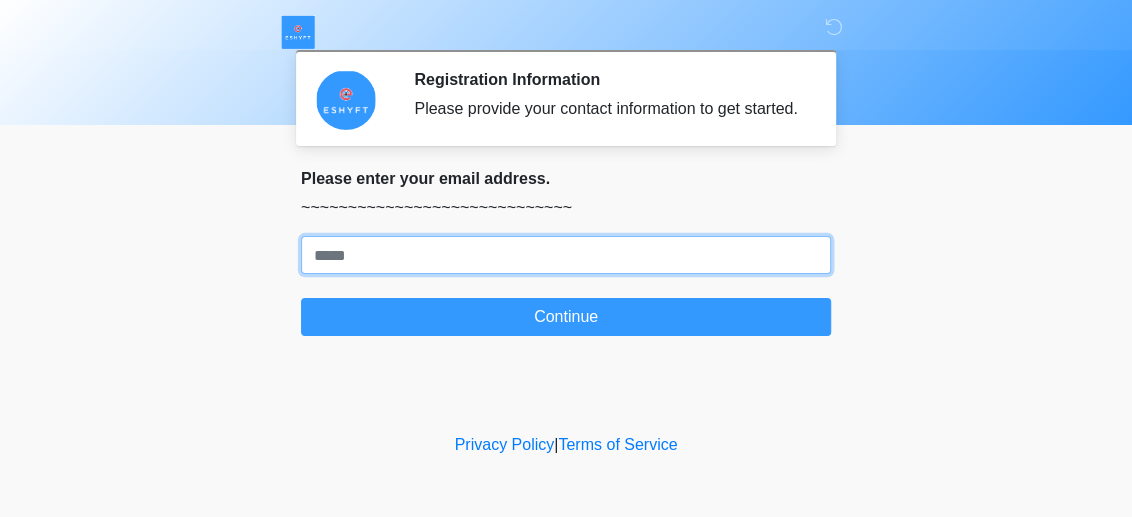 type on "**********" 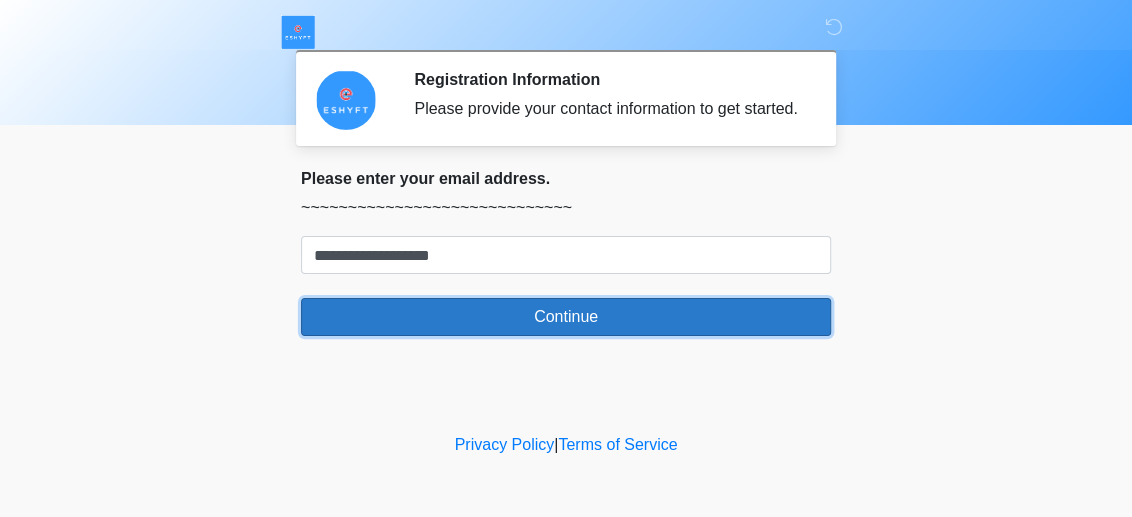 click on "Continue" at bounding box center [566, 317] 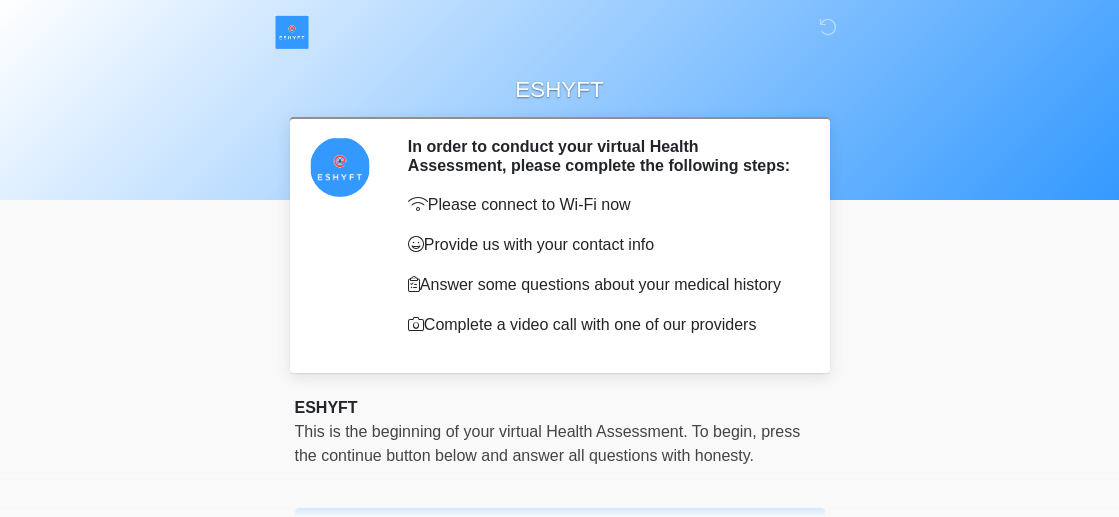 scroll, scrollTop: 0, scrollLeft: 0, axis: both 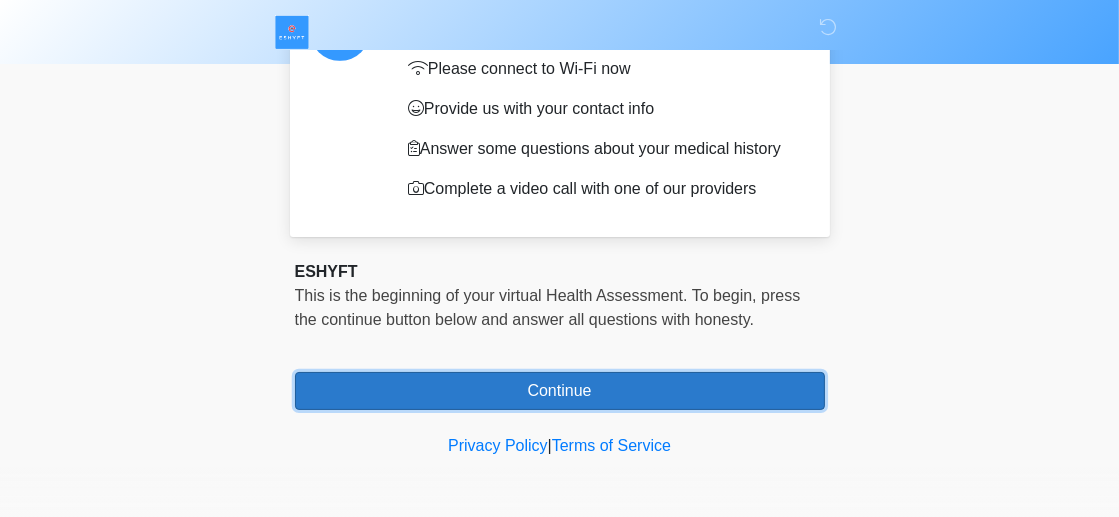 click on "Continue" at bounding box center [560, 391] 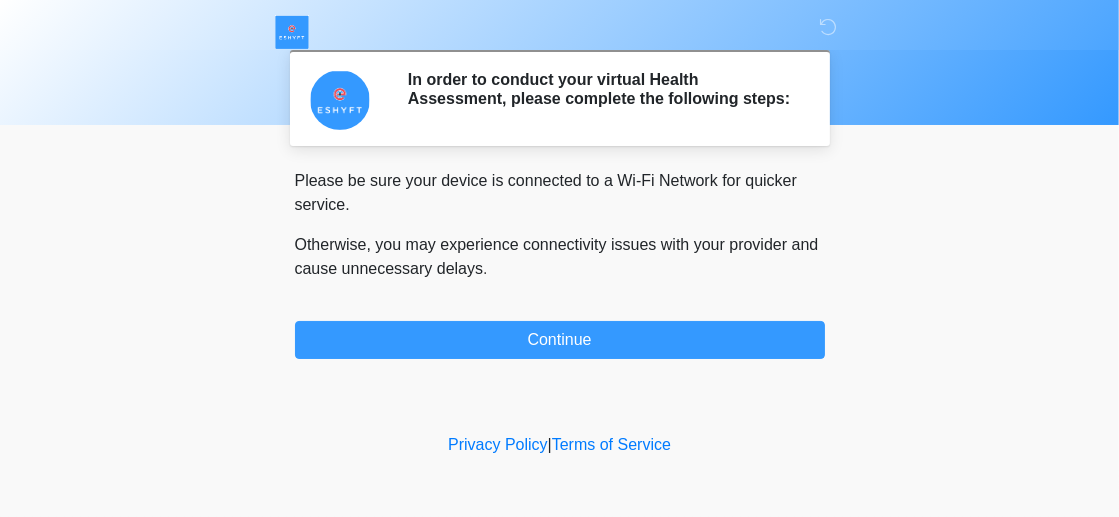scroll, scrollTop: 0, scrollLeft: 0, axis: both 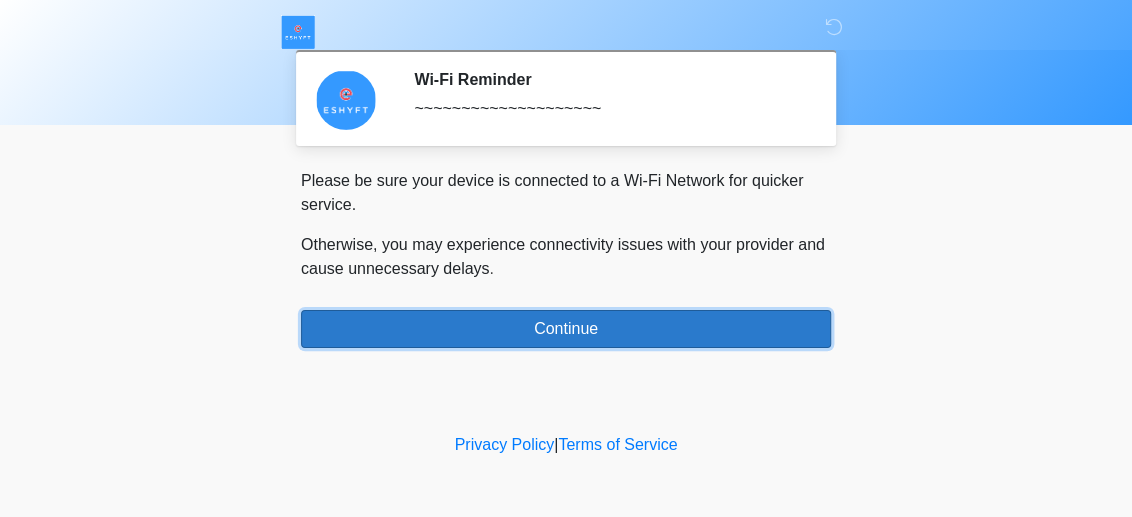 click on "Continue" at bounding box center (566, 329) 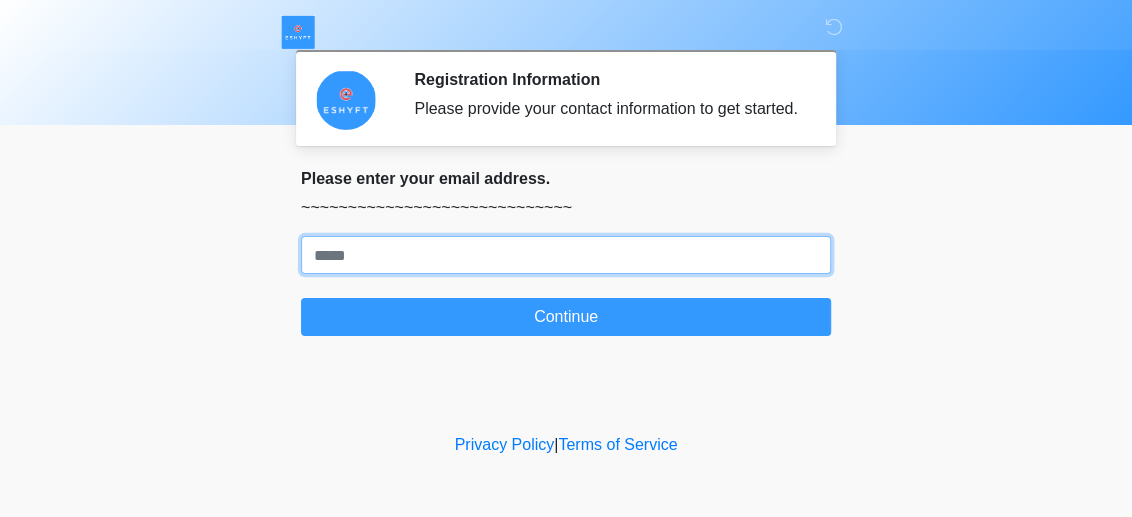 click on "Where should we email your response?" at bounding box center (566, 255) 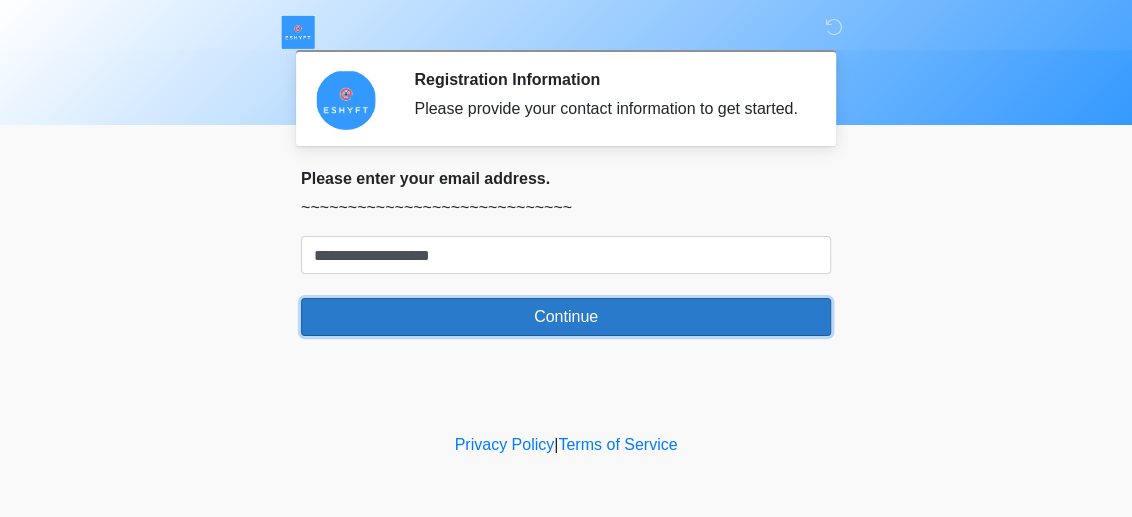 click on "Continue" at bounding box center (566, 317) 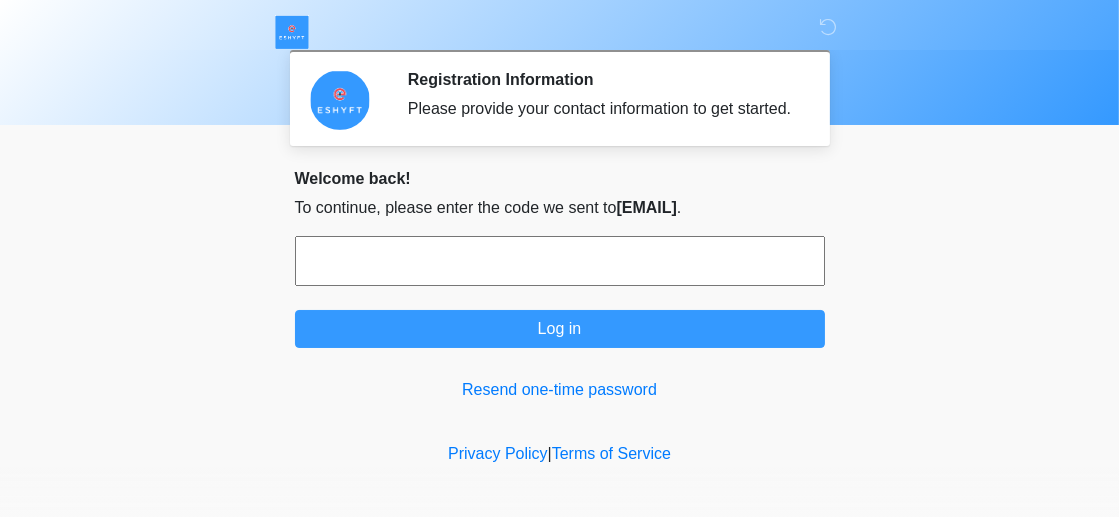 click at bounding box center [560, 261] 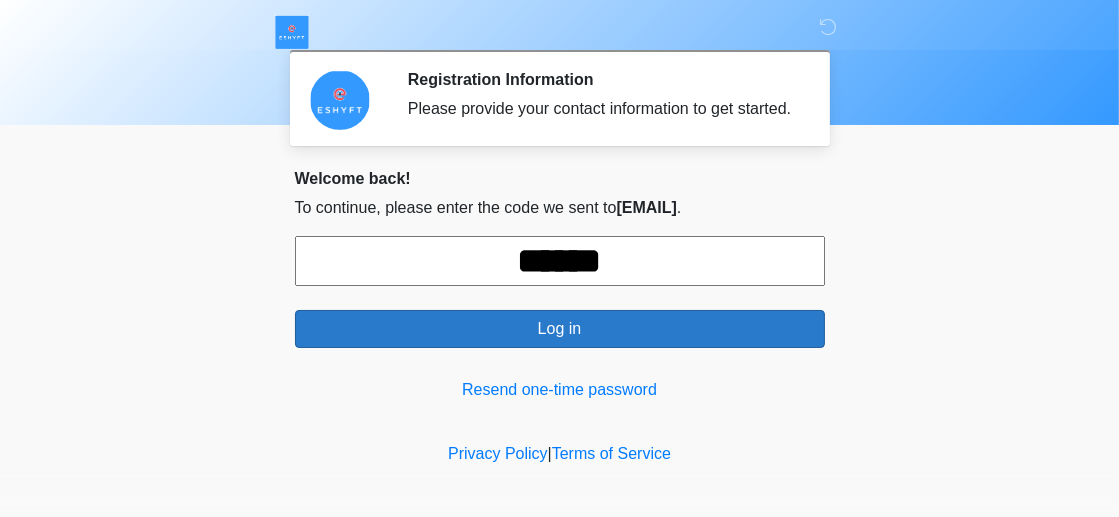 type on "******" 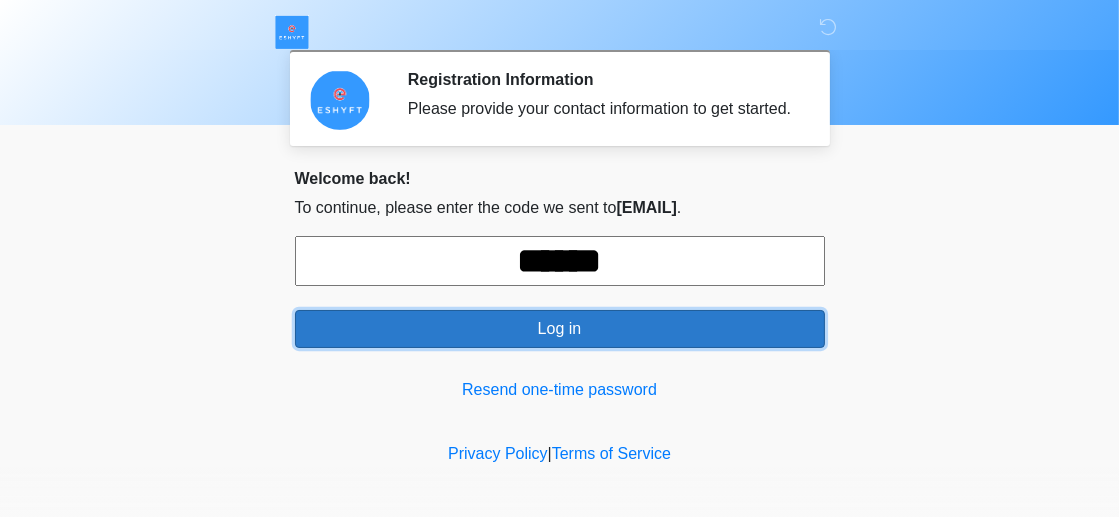 click on "Log in" at bounding box center [560, 329] 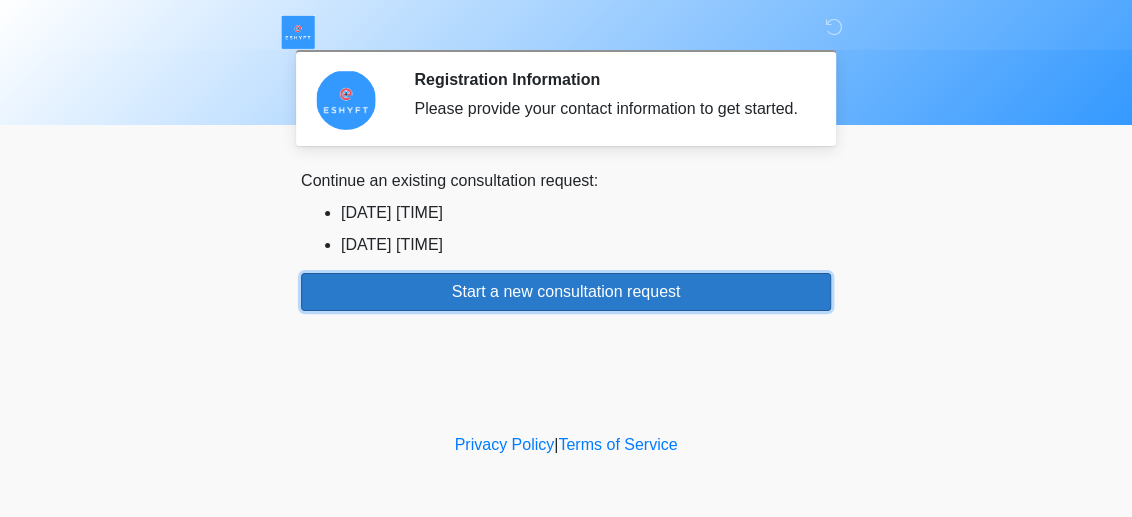 click on "Start a new consultation request" at bounding box center (566, 292) 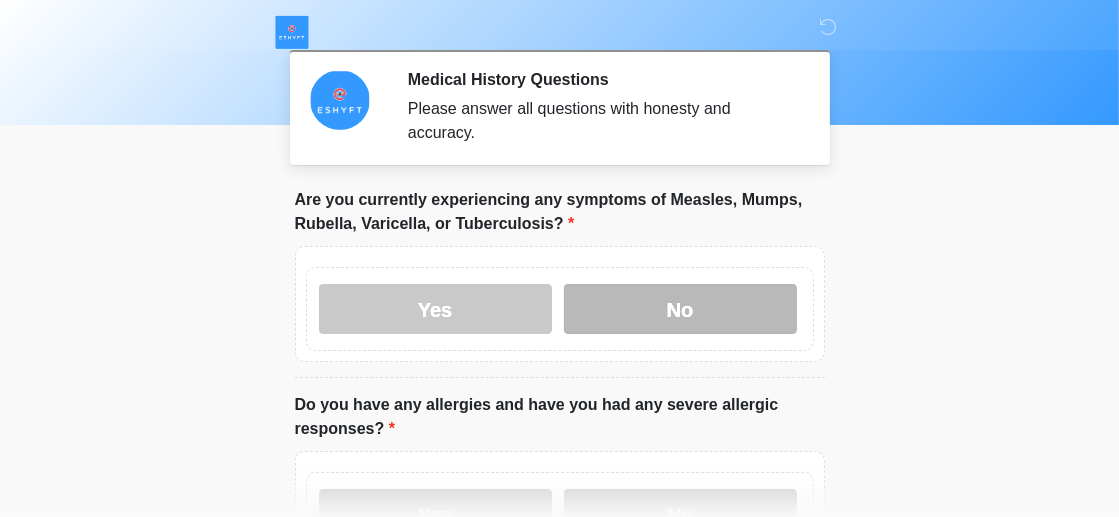 click on "No" at bounding box center (680, 309) 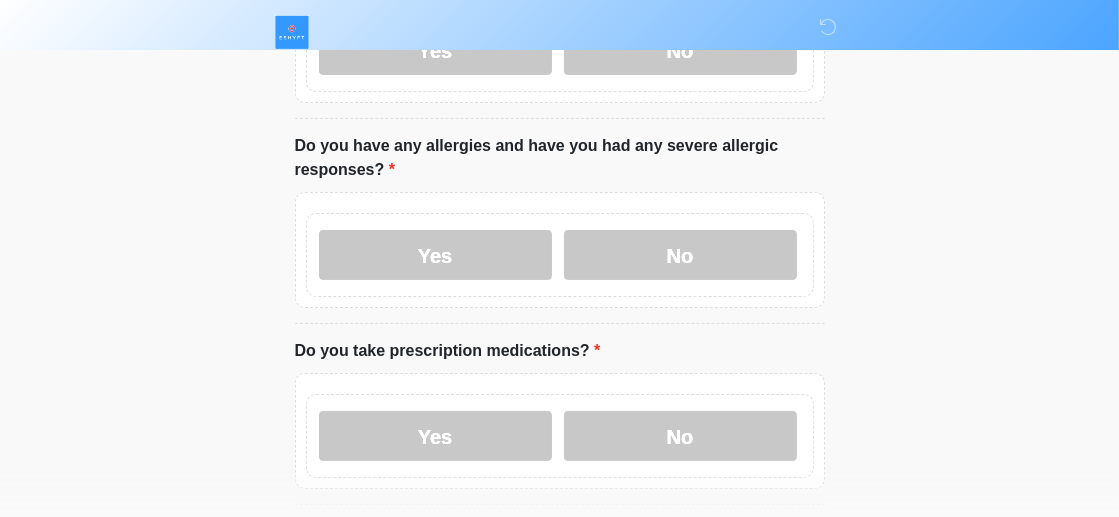 scroll, scrollTop: 254, scrollLeft: 0, axis: vertical 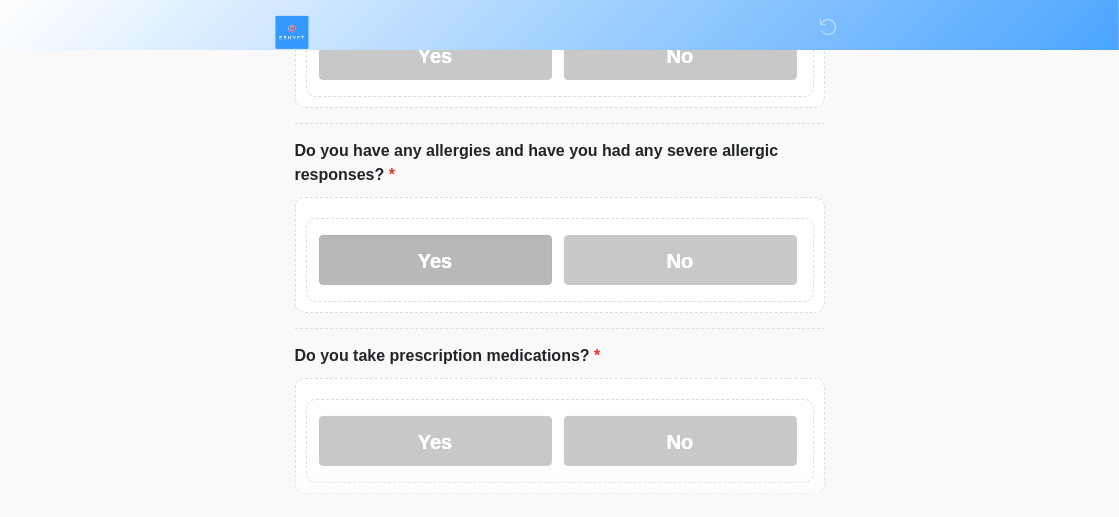 click on "Yes" at bounding box center (435, 260) 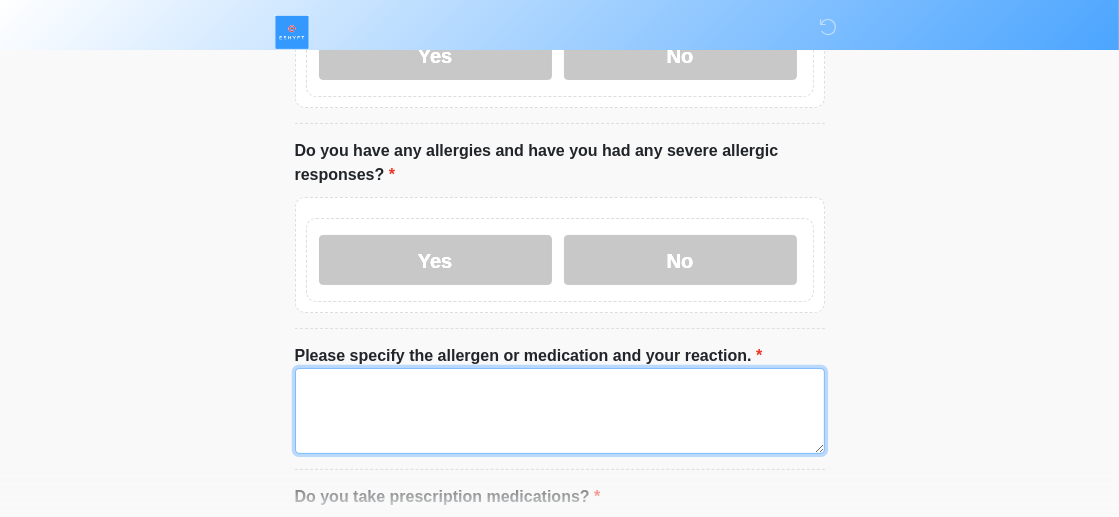 click on "Please specify the allergen or medication and your reaction." at bounding box center (560, 411) 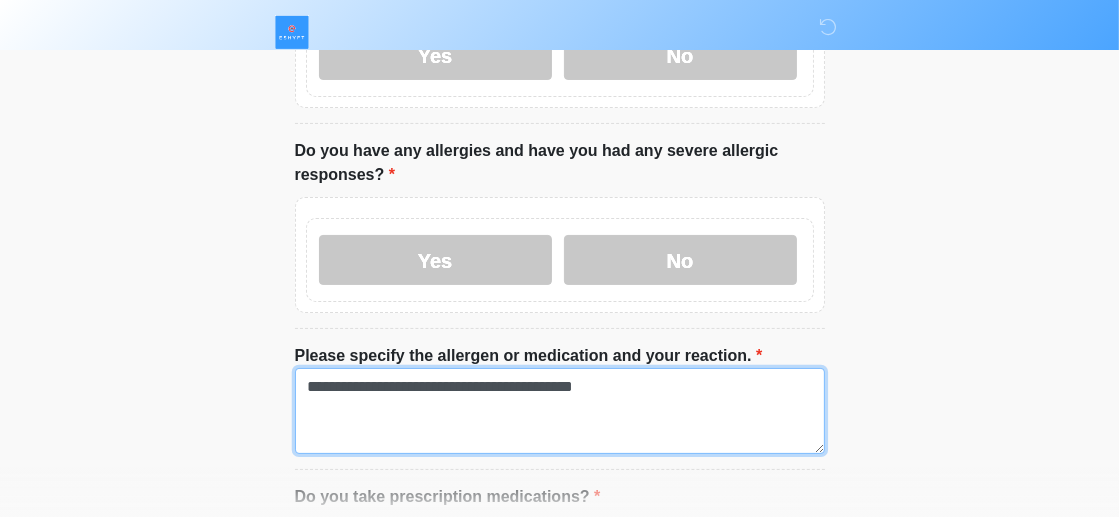 click on "**********" at bounding box center (560, 411) 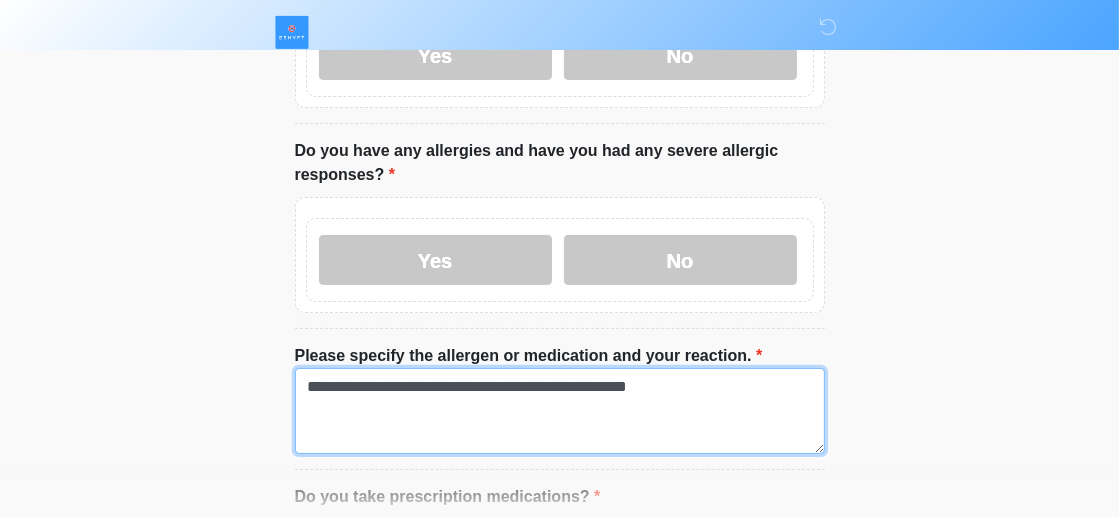 click on "**********" at bounding box center [560, 411] 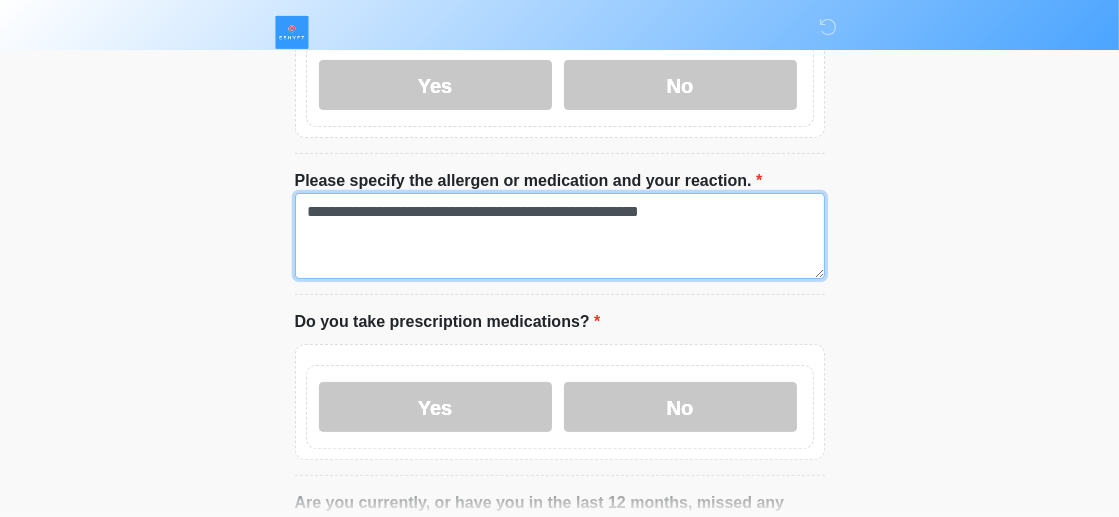 scroll, scrollTop: 426, scrollLeft: 0, axis: vertical 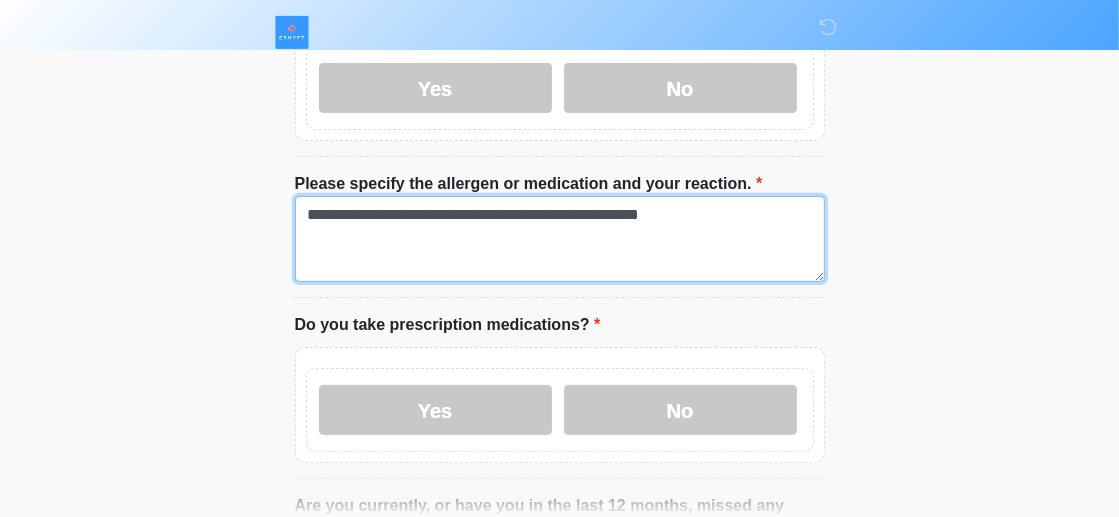click on "**********" at bounding box center [560, 239] 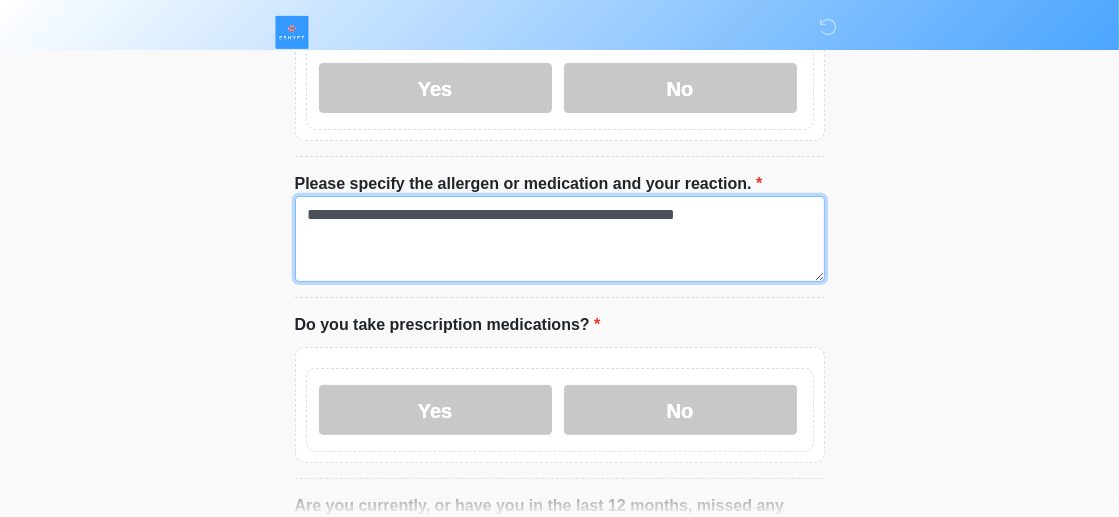 click on "**********" at bounding box center [560, 239] 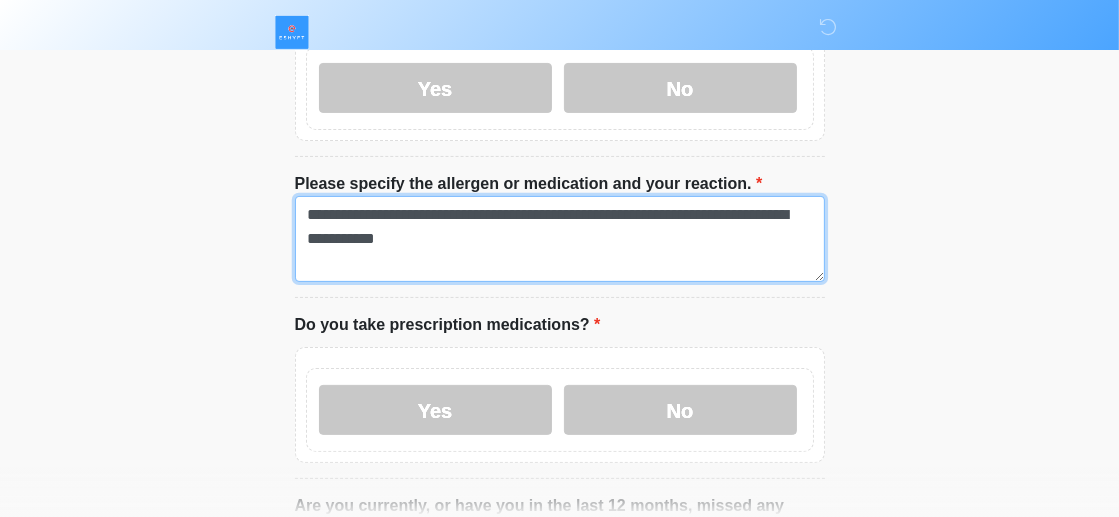 scroll, scrollTop: 17, scrollLeft: 0, axis: vertical 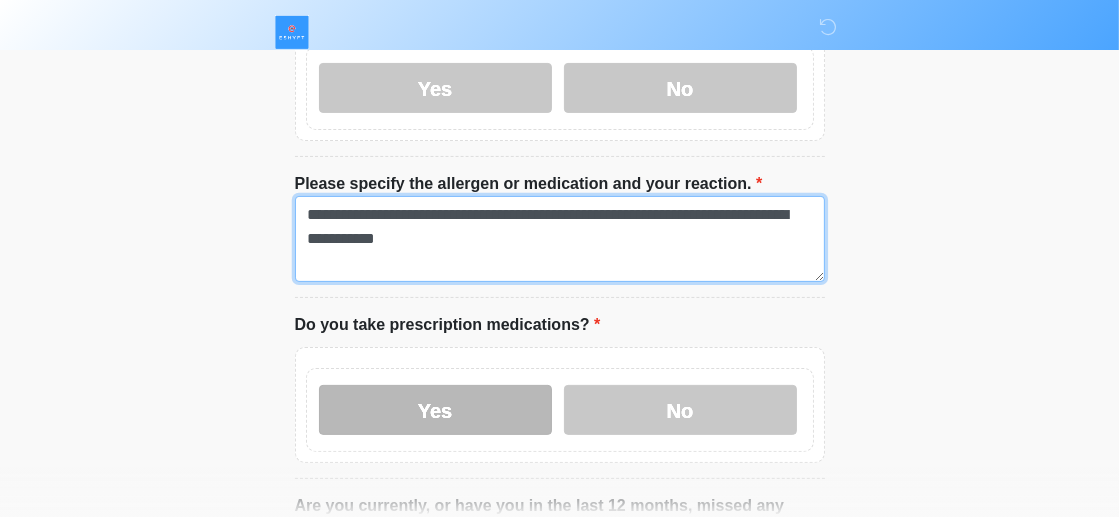 type on "**********" 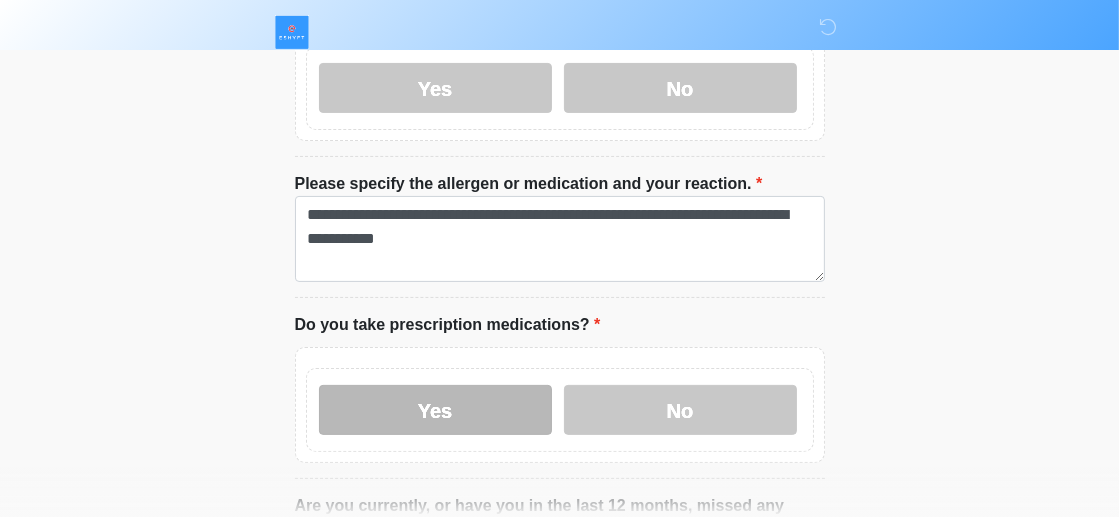 click on "Yes" at bounding box center (435, 410) 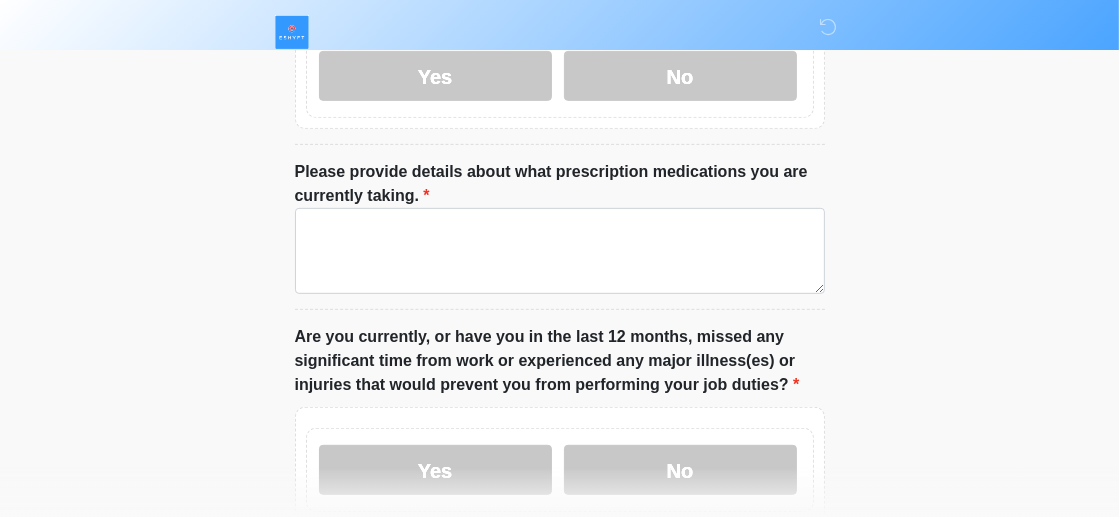 scroll, scrollTop: 765, scrollLeft: 0, axis: vertical 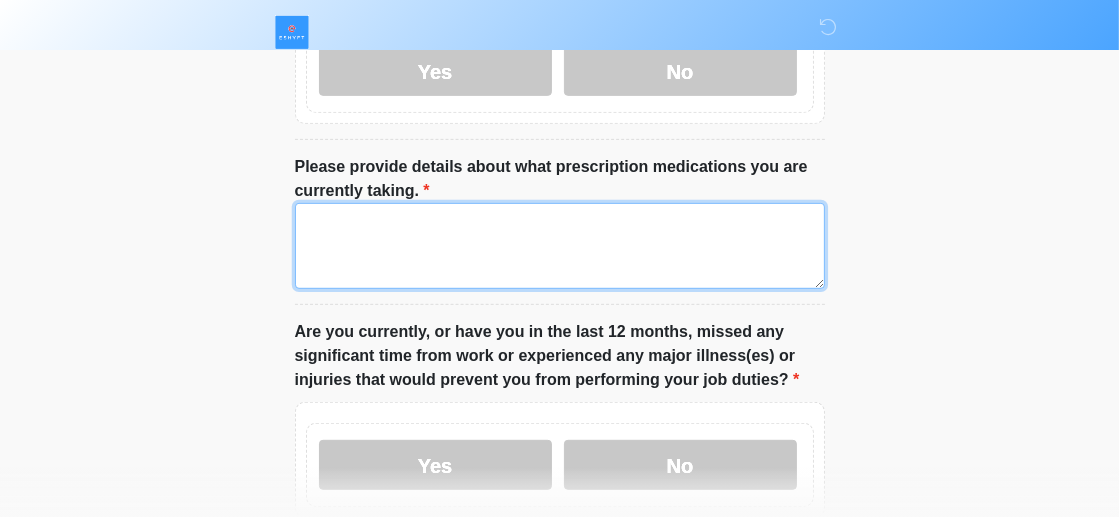 click on "Please provide details about what prescription medications you are currently taking." at bounding box center [560, 246] 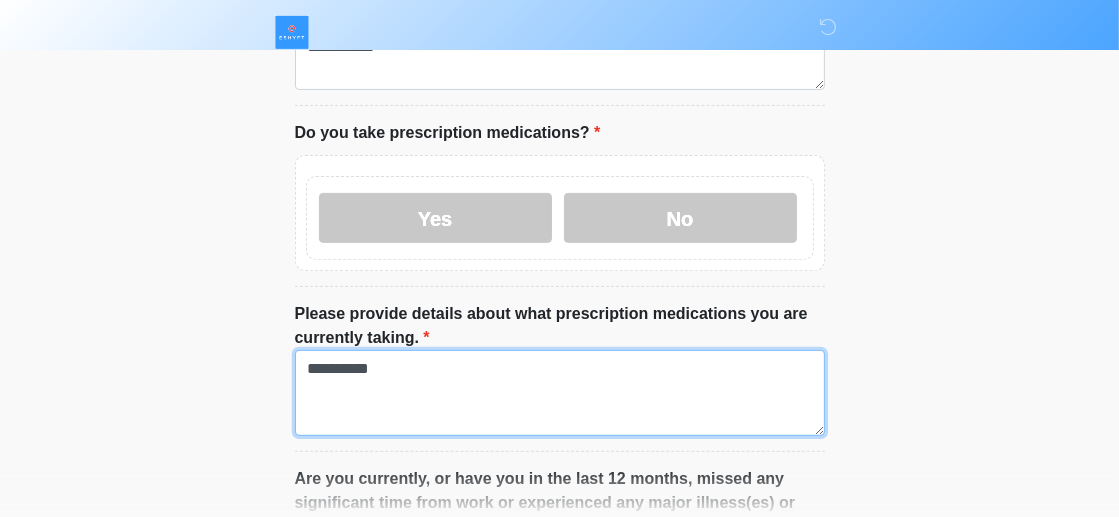 scroll, scrollTop: 622, scrollLeft: 0, axis: vertical 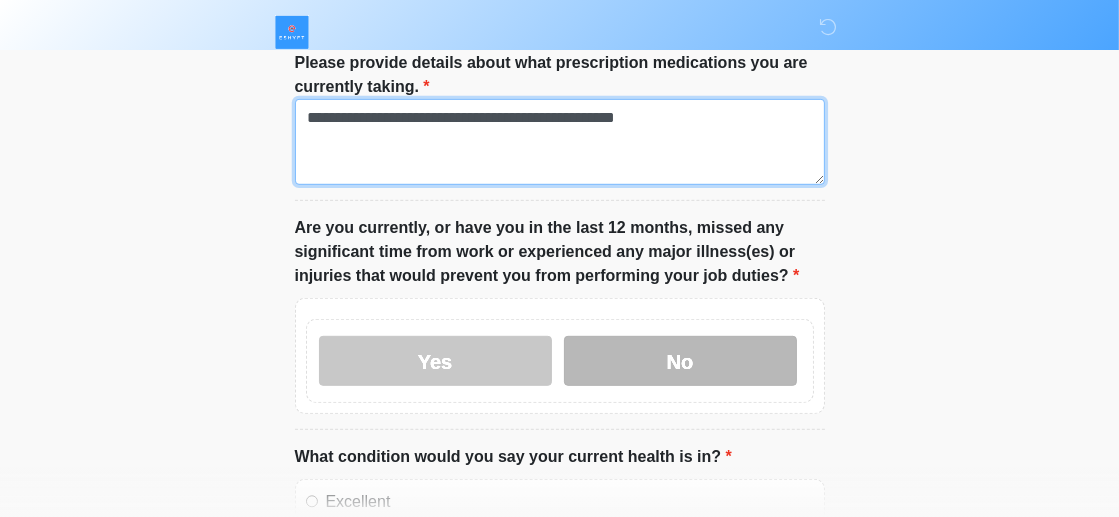 type on "**********" 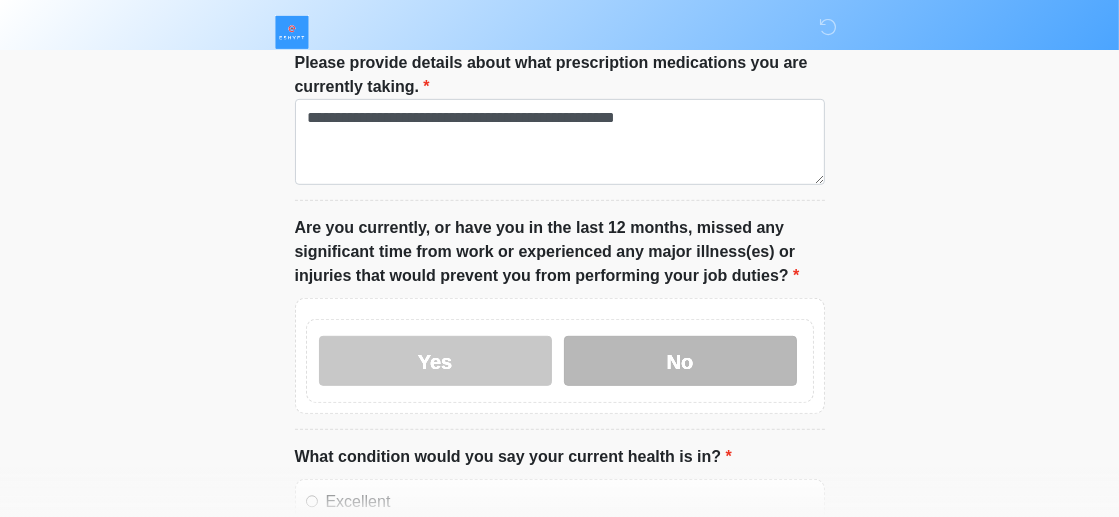 click on "No" at bounding box center [680, 361] 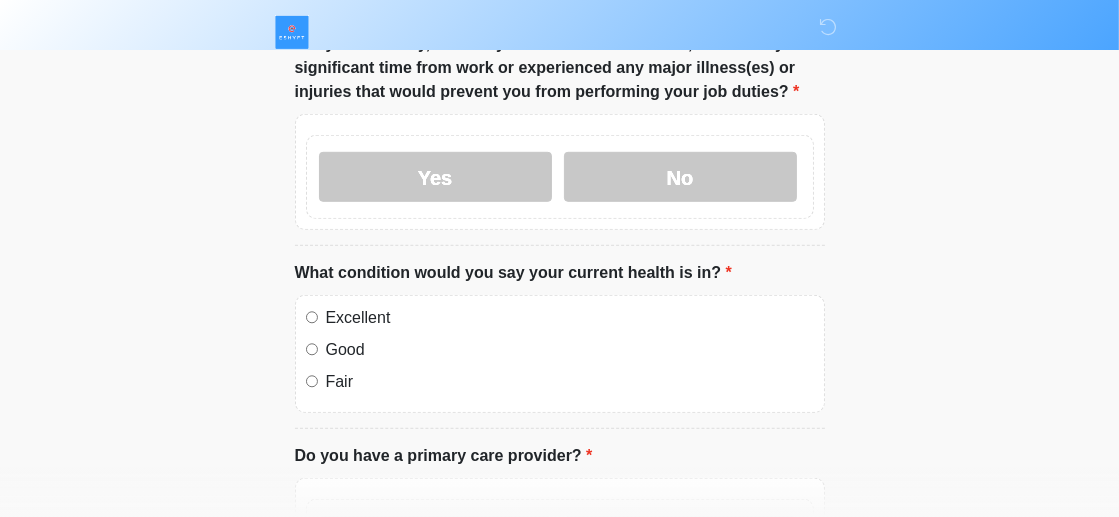 scroll, scrollTop: 1057, scrollLeft: 0, axis: vertical 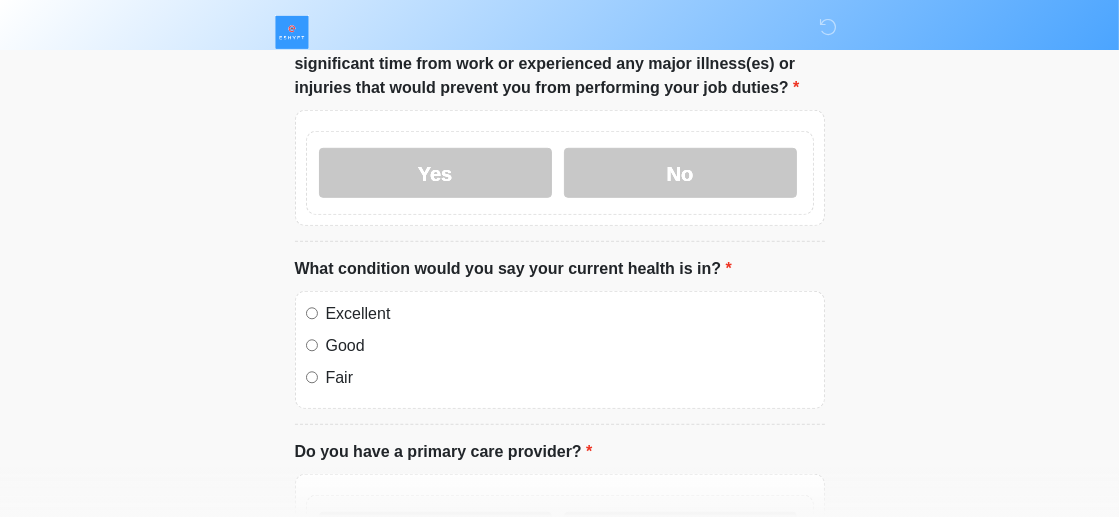 click on "ESHYFT
Medical History Questions
Please answer all questions with honesty and accuracy.
Please connect to Wi-Fi now   Provide us with your contact info  Answer some questions about your medical history  Complete a video call with one of our providers
ESHYFT
This is the beginning of your virtual Health Assessment. ﻿﻿﻿﻿﻿﻿To begin, ﻿﻿﻿﻿﻿﻿﻿﻿﻿﻿﻿﻿﻿﻿﻿﻿﻿﻿press the continue button below and answer all questions with honesty.
Continue
Please be sure your device is connected to a Wi-Fi Network for quicker service. Otherwise, you may experience connectivity issues with your provider and cause unnecessary delays  ." at bounding box center [559, -799] 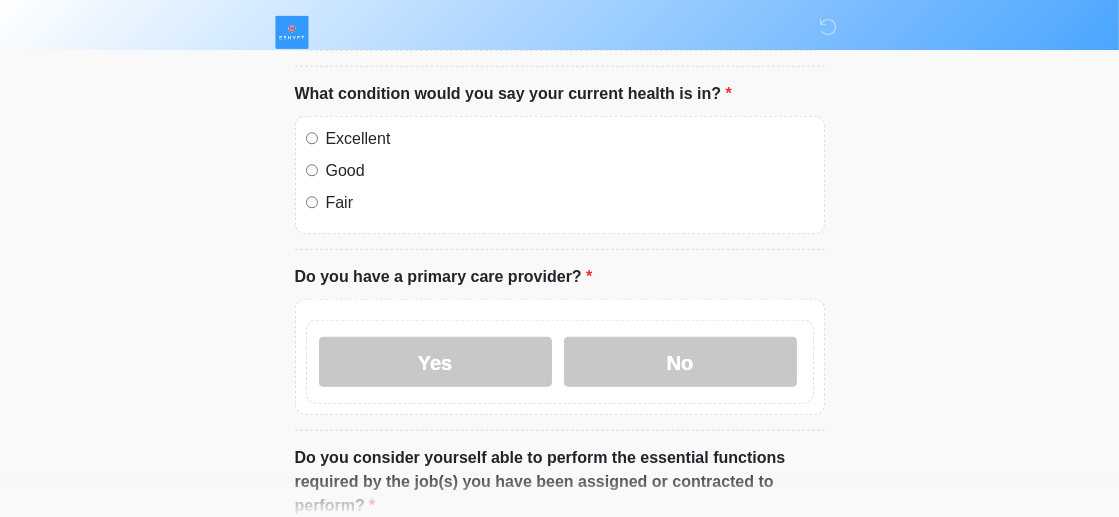 scroll, scrollTop: 1236, scrollLeft: 0, axis: vertical 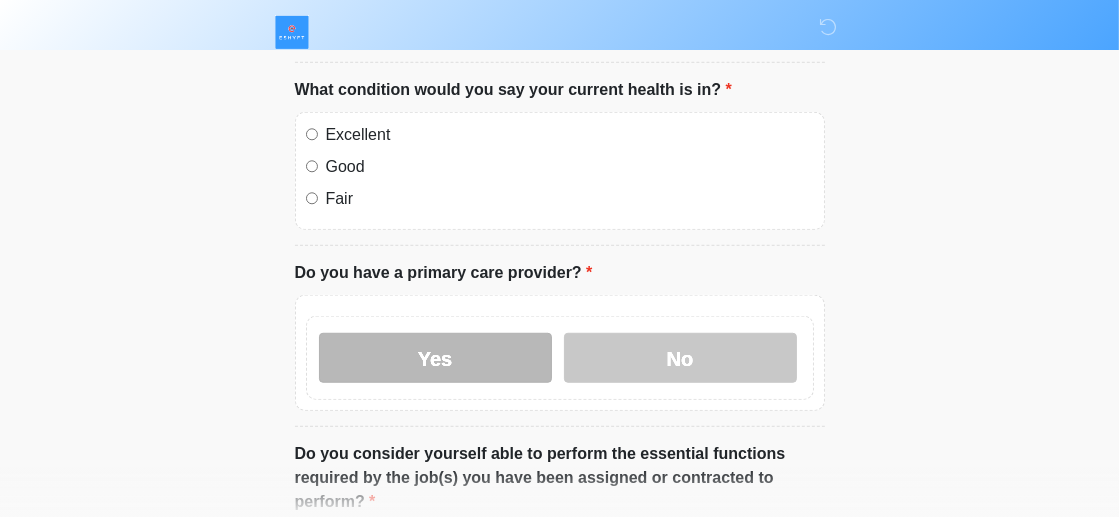 click on "Yes" at bounding box center (435, 358) 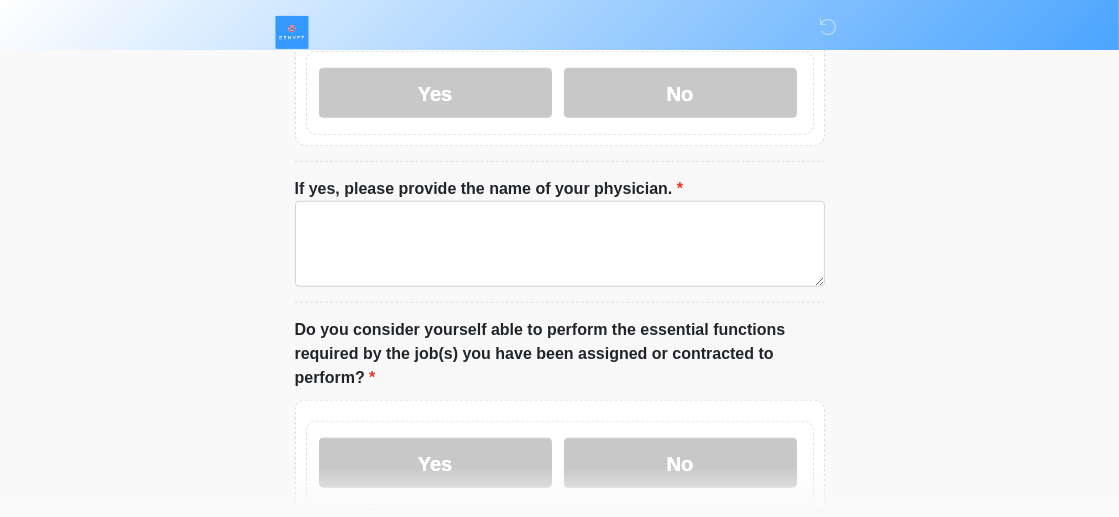 scroll, scrollTop: 1506, scrollLeft: 0, axis: vertical 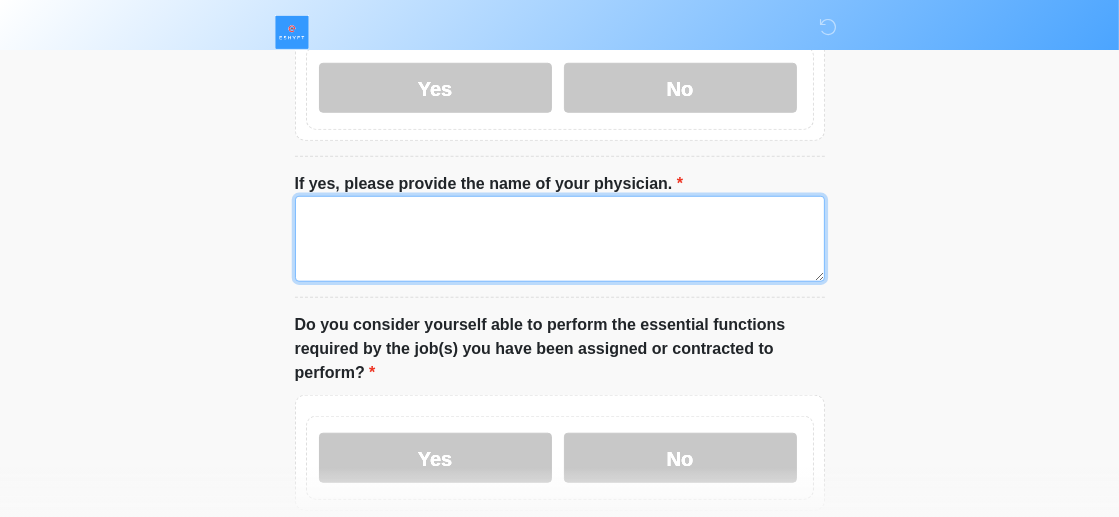 click on "If yes, please provide the name of your physician." at bounding box center (560, 239) 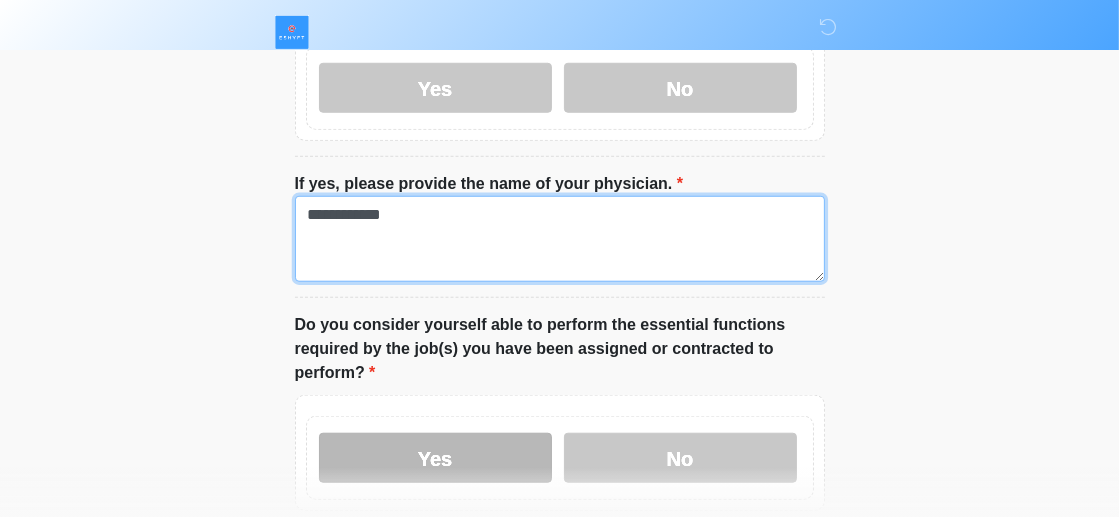 type on "**********" 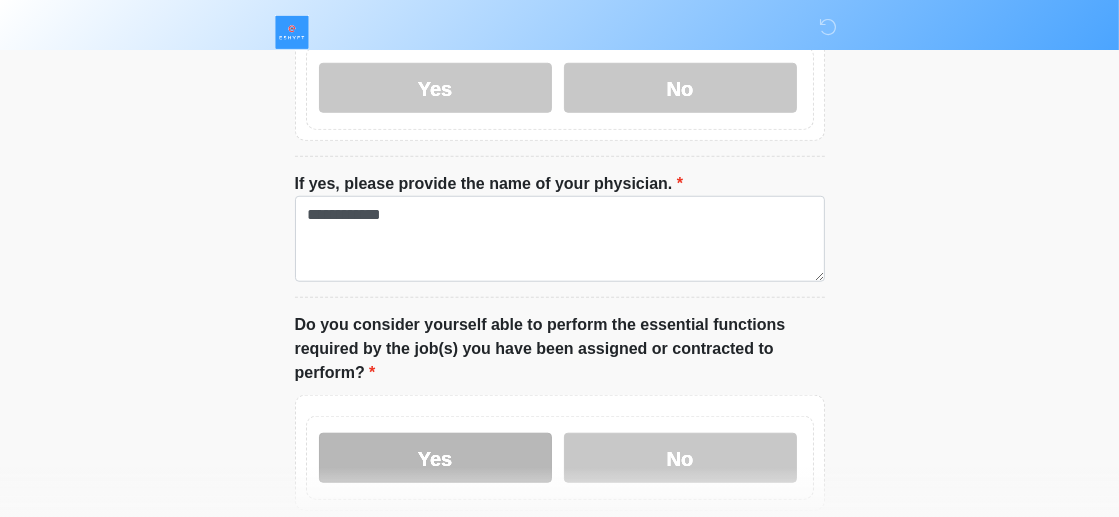 click on "Yes" at bounding box center [435, 458] 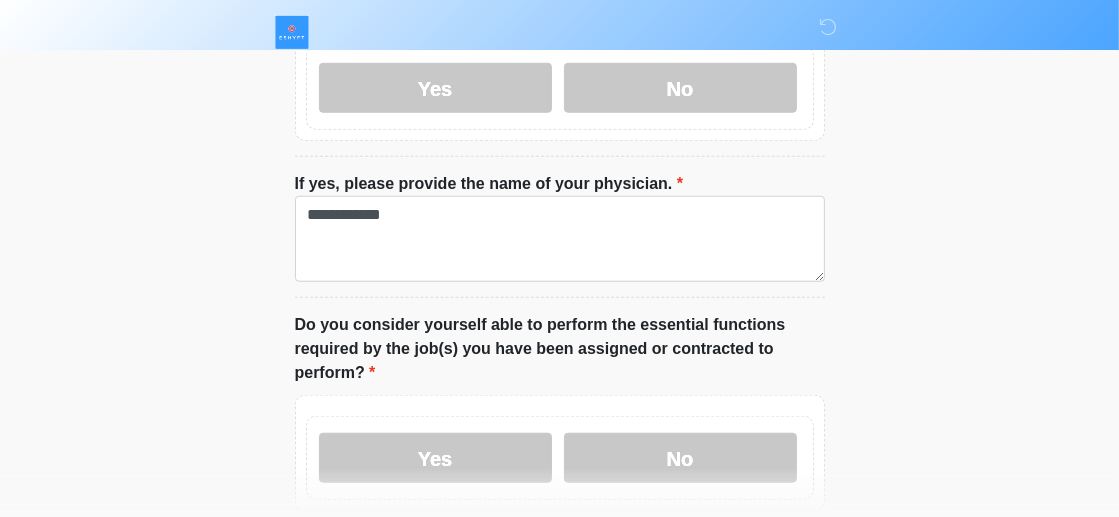 scroll, scrollTop: 1510, scrollLeft: 0, axis: vertical 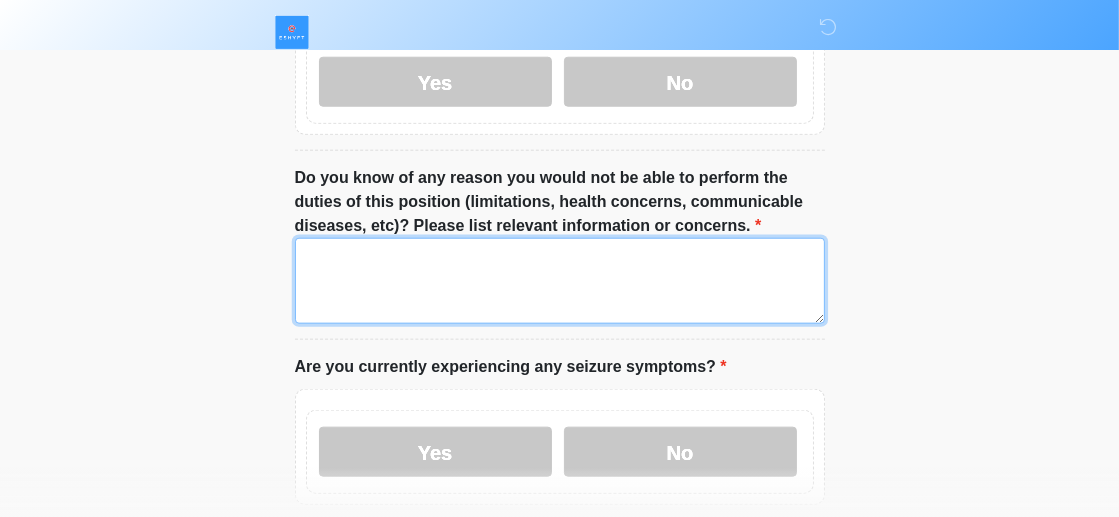 click on "Do you know of any reason you would not be able to perform the duties of this position (limitations, health concerns, communicable diseases, etc)?  Please list relevant information or concerns." at bounding box center [560, 281] 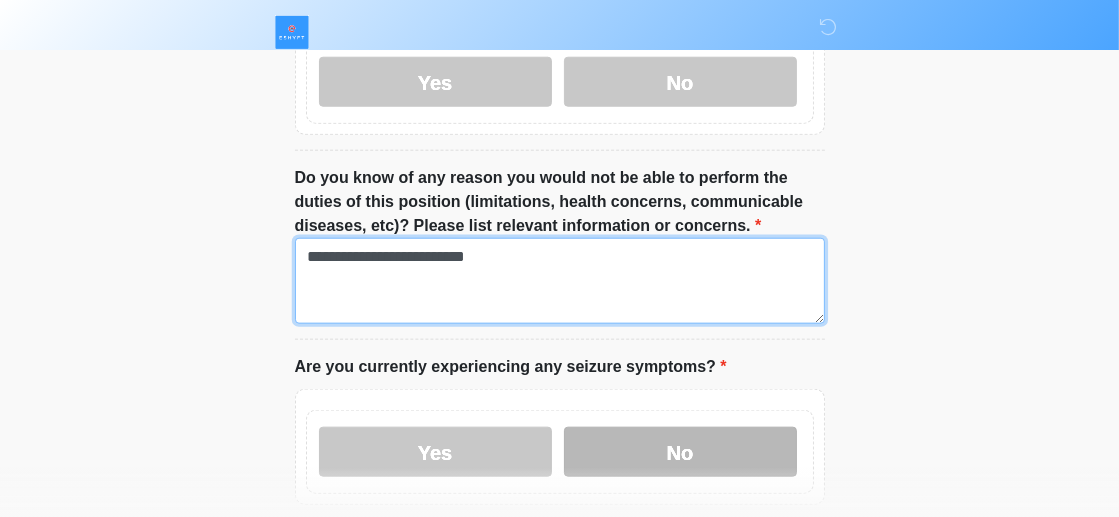 type on "**********" 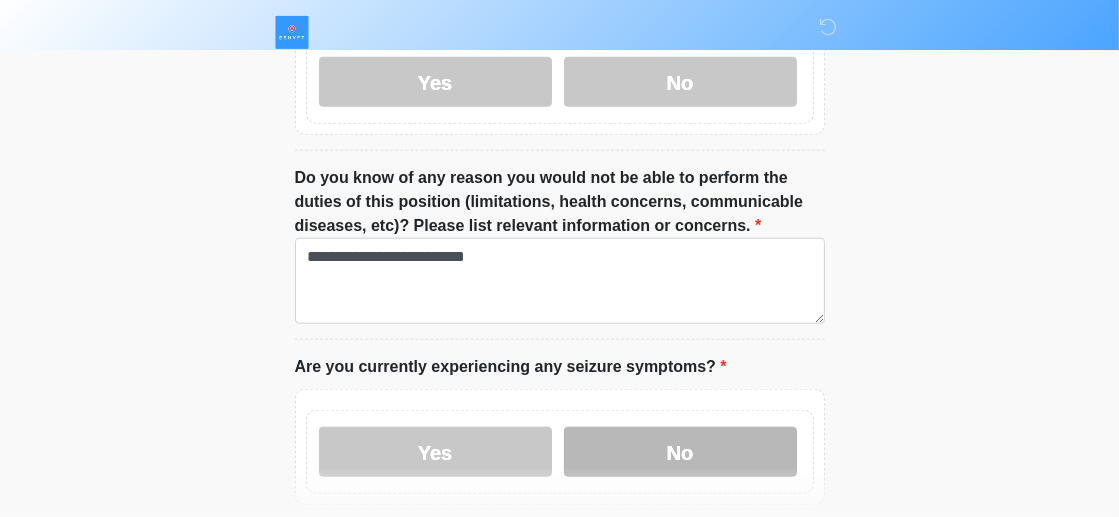 click on "No" at bounding box center (680, 452) 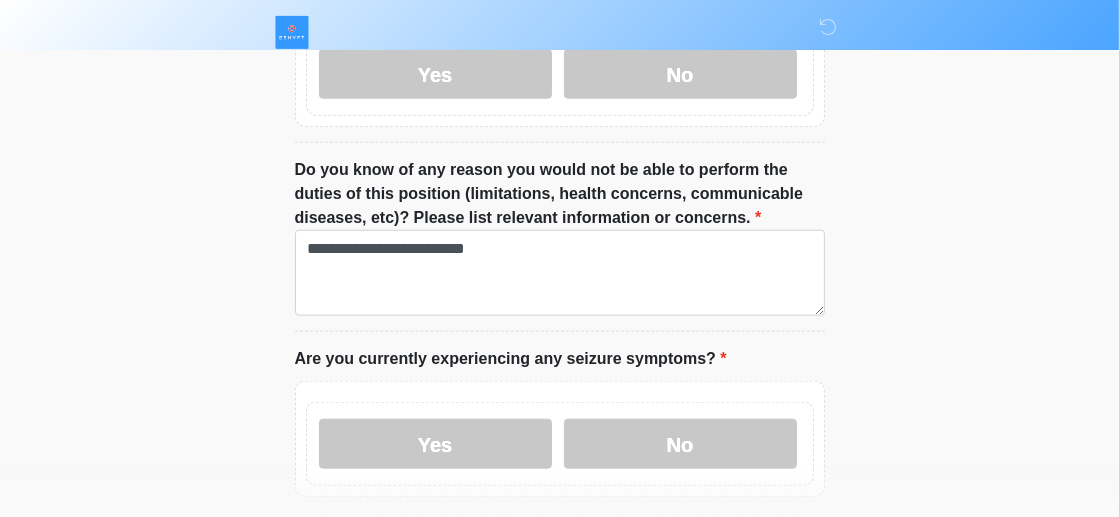 scroll, scrollTop: 2019, scrollLeft: 0, axis: vertical 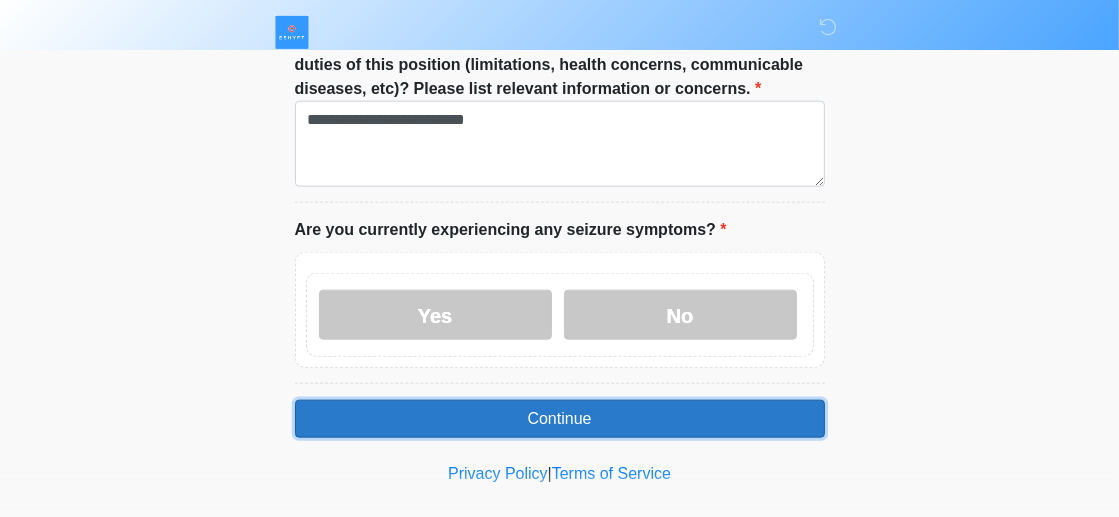 click on "Continue" at bounding box center (560, 419) 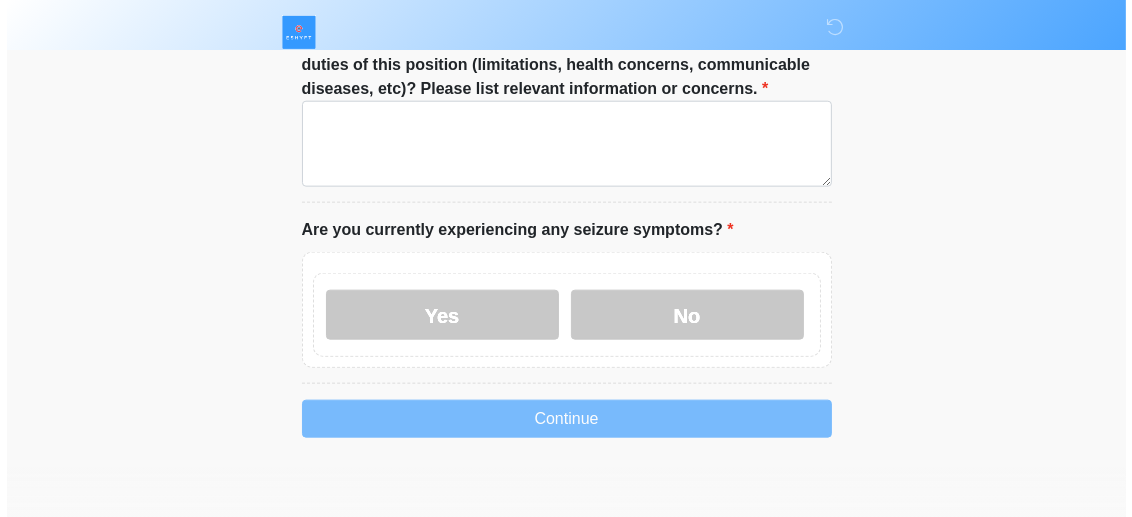 scroll, scrollTop: 0, scrollLeft: 0, axis: both 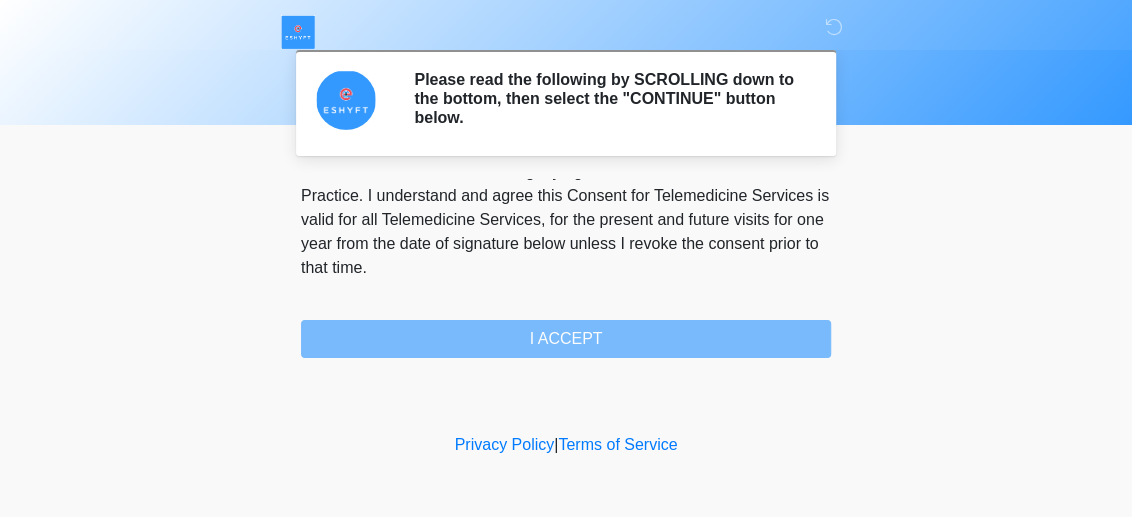 click on "PLEASE READ EACH SECTION CAREFULLY. YOU MAY REQUEST A COPY OF THIS FORM FOR YOUR OWN RECORDS. GFEase, LLC and its advanced practice providers and other health care providers employed or contracted by or affiliated with it (collectively, “Practice”) provide telemedicine virtual visits via audio-visual, real-time, two-way interactive communication system for the purpose of obtaining my health history (“Telemedicine Services”). I understand that Telemedicine Services include interactive audio, video or other electronic media and that there are both risks and benefits to being treated via telemedicine. Providers (i) may be in a location other than where I am located, (ii) will examine me face-to-face via a remote presence but will not perform a “hands-on” physical examination, and (iii) must rely on information provided by me.
I ACCEPT" at bounding box center [566, 268] 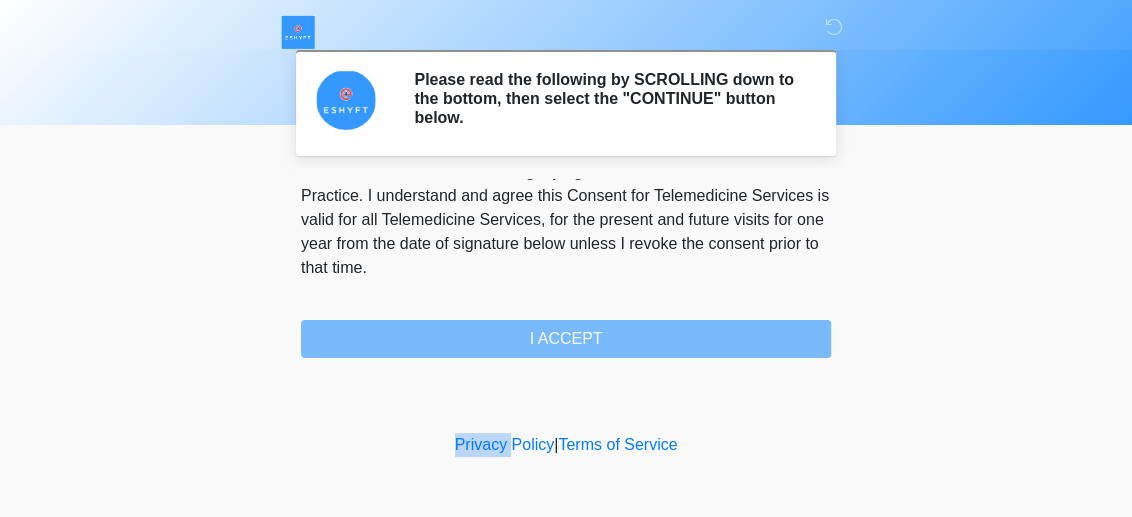 click on "PLEASE READ EACH SECTION CAREFULLY. YOU MAY REQUEST A COPY OF THIS FORM FOR YOUR OWN RECORDS. GFEase, LLC and its advanced practice providers and other health care providers employed or contracted by or affiliated with it (collectively, “Practice”) provide telemedicine virtual visits via audio-visual, real-time, two-way interactive communication system for the purpose of obtaining my health history (“Telemedicine Services”). I understand that Telemedicine Services include interactive audio, video or other electronic media and that there are both risks and benefits to being treated via telemedicine. Providers (i) may be in a location other than where I am located, (ii) will examine me face-to-face via a remote presence but will not perform a “hands-on” physical examination, and (iii) must rely on information provided by me.
I ACCEPT" at bounding box center [566, 268] 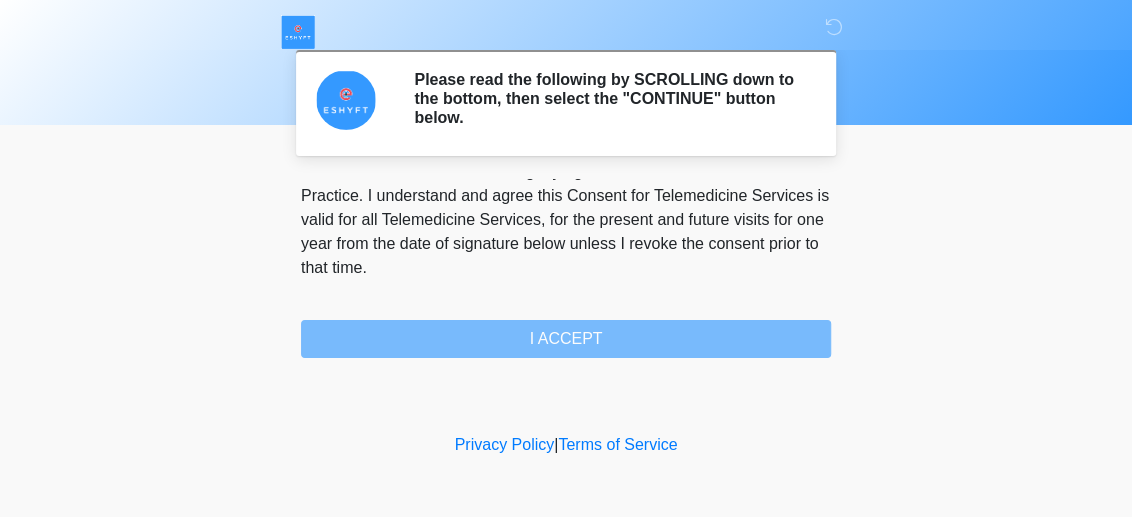 drag, startPoint x: 545, startPoint y: 330, endPoint x: 680, endPoint y: 390, distance: 147.73286 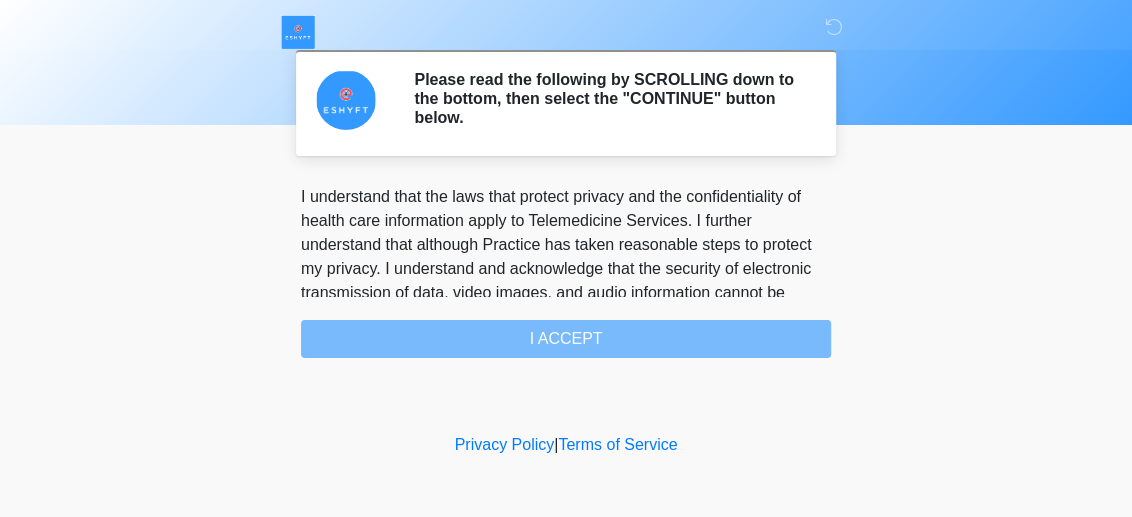 scroll, scrollTop: 1394, scrollLeft: 0, axis: vertical 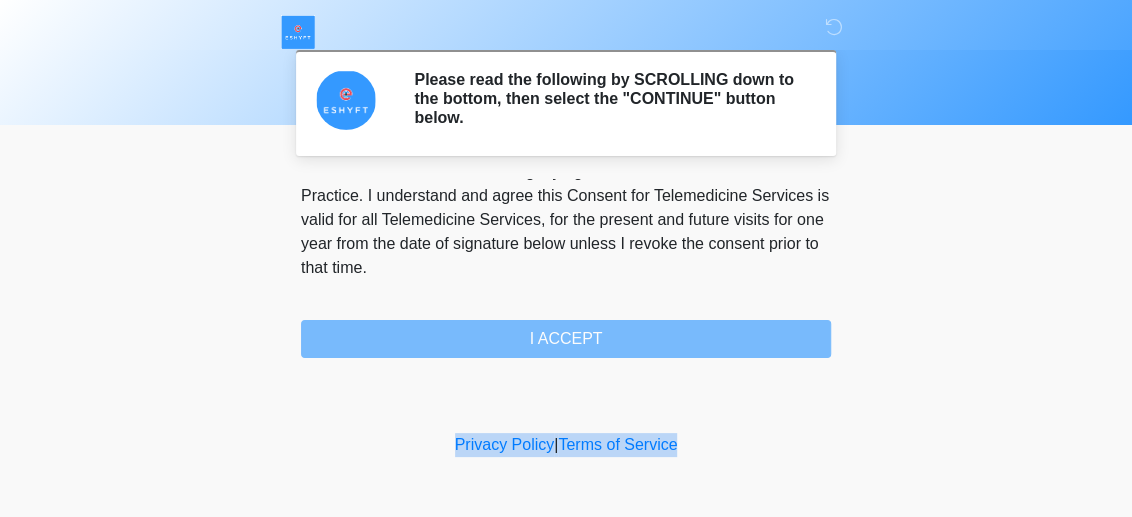 click on "ESHYFT
Please read the following by SCROLLING down to the bottom, then select the "CONTINUE" button below.
Please connect to Wi-Fi now   Provide us with your contact info  Answer some questions about your medical history  Complete a video call with one of our providers
ESHYFT
This is the beginning of your virtual Health Assessment. ﻿﻿﻿﻿﻿﻿To begin, ﻿﻿﻿﻿﻿﻿﻿﻿﻿﻿﻿﻿﻿﻿﻿﻿﻿﻿press the continue button below and answer all questions with honesty.
Continue
Please be sure your device is connected to a Wi-Fi Network for quicker service. Otherwise, you may experience connectivity issues with your provider and cause unnecessary delays  ." at bounding box center (566, 258) 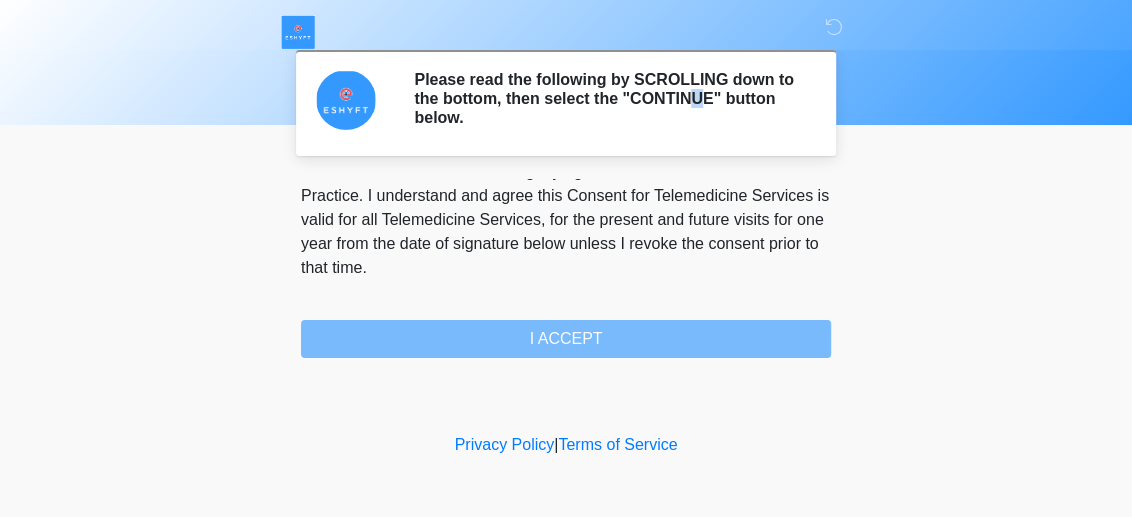 click on "Please read the following by SCROLLING down to the bottom, then select the "CONTINUE" button below." at bounding box center (607, 99) 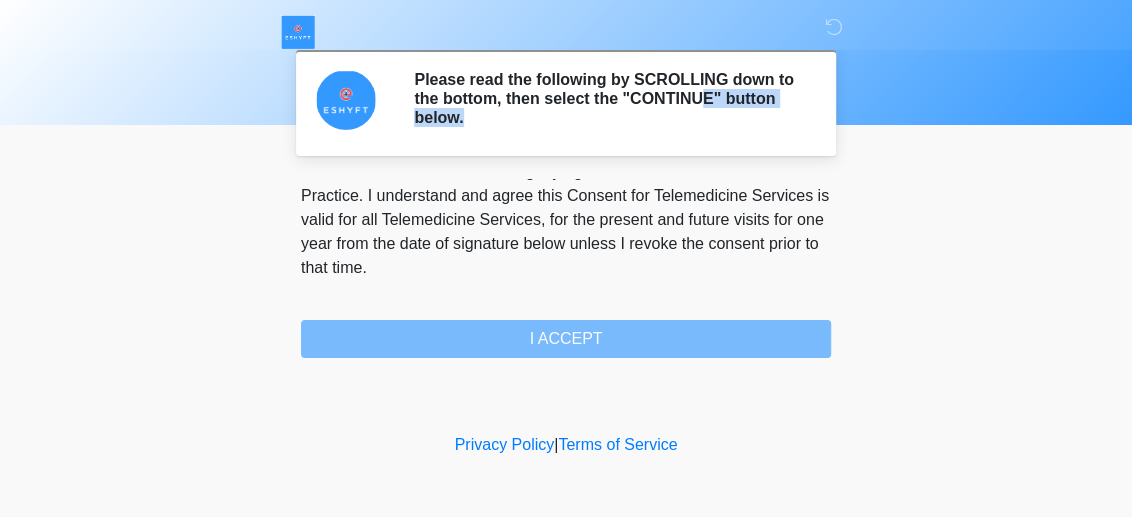 drag, startPoint x: 686, startPoint y: 110, endPoint x: 670, endPoint y: 110, distance: 16 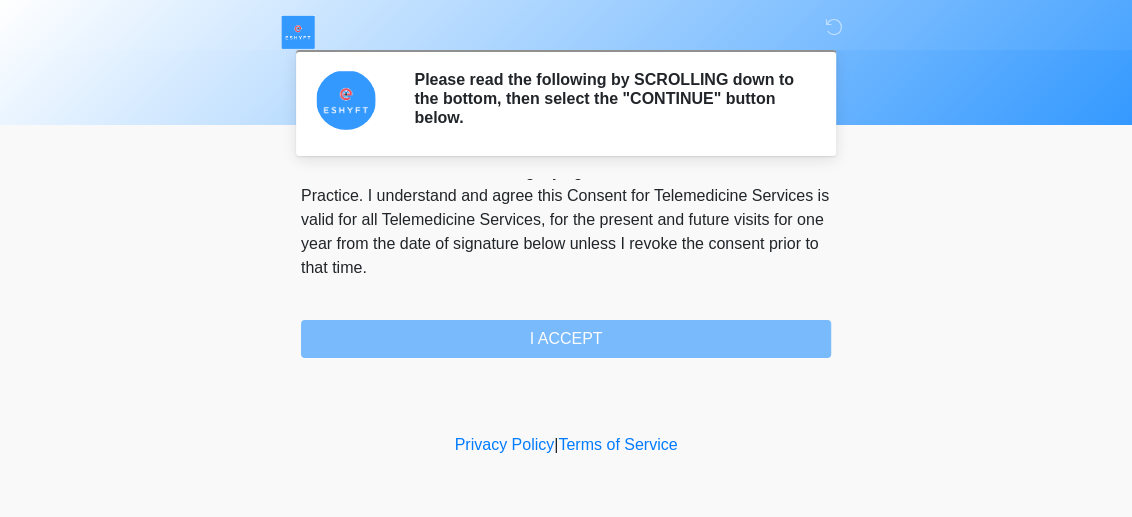 scroll, scrollTop: 1394, scrollLeft: 0, axis: vertical 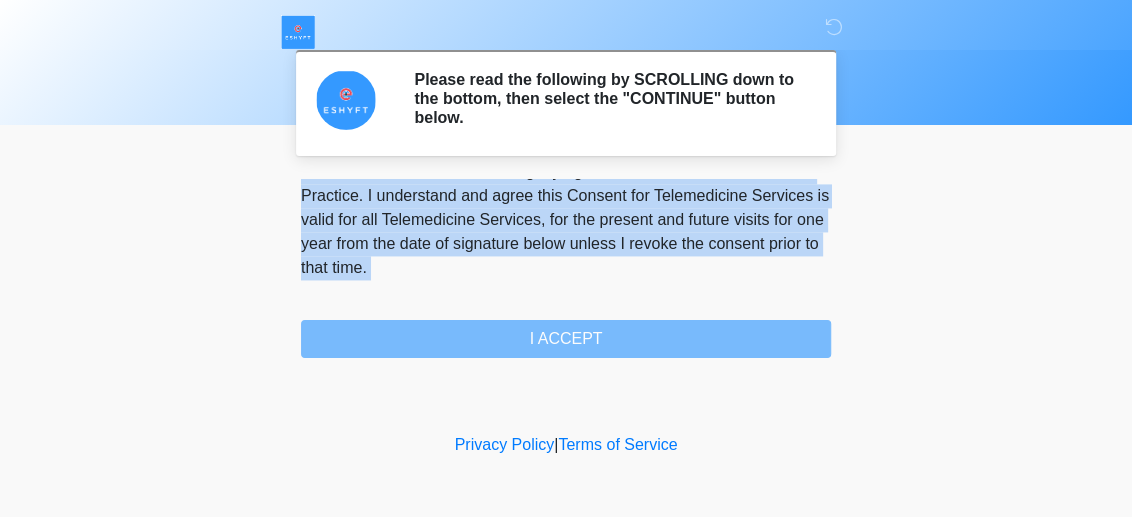 click on "I understand that I have the right to withdraw consent at any time before or after the consult without affecting my right to future care or services from Practice. I understand and agree this Consent for Telemedicine Services is valid for all Telemedicine Services, for the present and future visits for one year from the date of signature below unless I revoke the consent prior to that time." at bounding box center (566, 208) 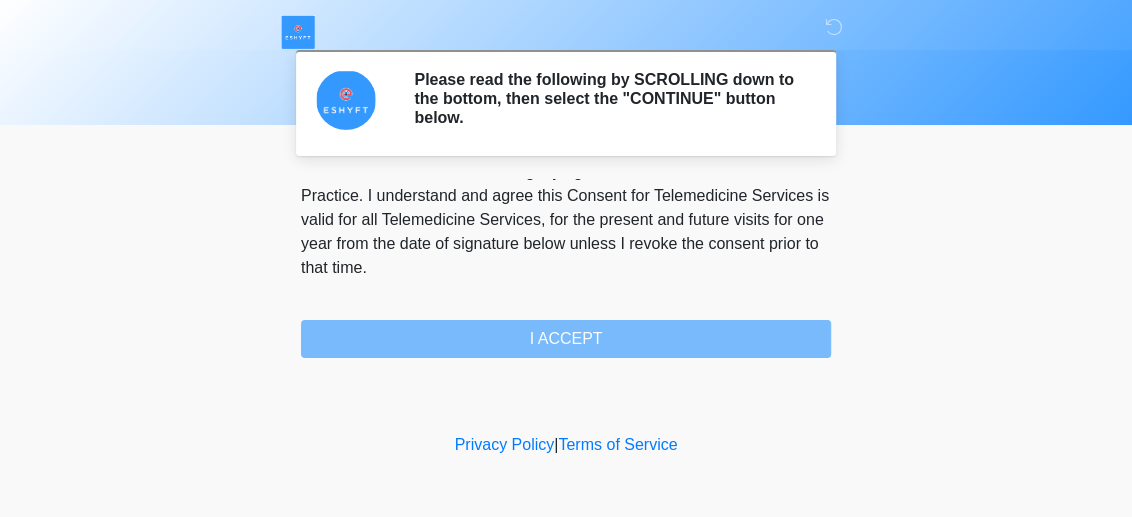 click on "PLEASE READ EACH SECTION CAREFULLY. YOU MAY REQUEST A COPY OF THIS FORM FOR YOUR OWN RECORDS. GFEase, LLC and its advanced practice providers and other health care providers employed or contracted by or affiliated with it (collectively, “Practice”) provide telemedicine virtual visits via audio-visual, real-time, two-way interactive communication system for the purpose of obtaining my health history (“Telemedicine Services”). I understand that Telemedicine Services include interactive audio, video or other electronic media and that there are both risks and benefits to being treated via telemedicine. Providers (i) may be in a location other than where I am located, (ii) will examine me face-to-face via a remote presence but will not perform a “hands-on” physical examination, and (iii) must rely on information provided by me.
I ACCEPT" at bounding box center [566, 268] 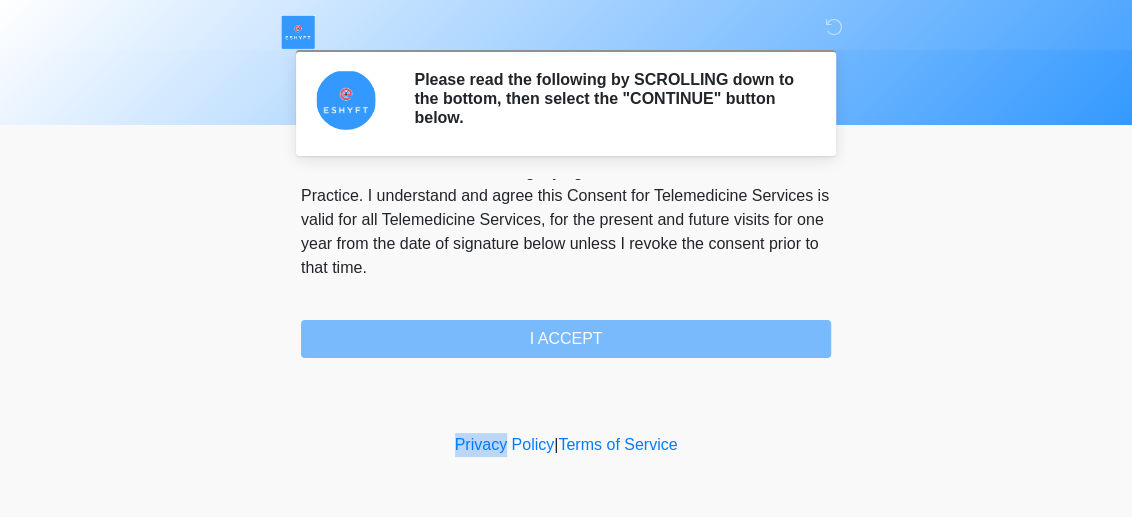 click on "PLEASE READ EACH SECTION CAREFULLY. YOU MAY REQUEST A COPY OF THIS FORM FOR YOUR OWN RECORDS. GFEase, LLC and its advanced practice providers and other health care providers employed or contracted by or affiliated with it (collectively, “Practice”) provide telemedicine virtual visits via audio-visual, real-time, two-way interactive communication system for the purpose of obtaining my health history (“Telemedicine Services”). I understand that Telemedicine Services include interactive audio, video or other electronic media and that there are both risks and benefits to being treated via telemedicine. Providers (i) may be in a location other than where I am located, (ii) will examine me face-to-face via a remote presence but will not perform a “hands-on” physical examination, and (iii) must rely on information provided by me.
I ACCEPT" at bounding box center [566, 268] 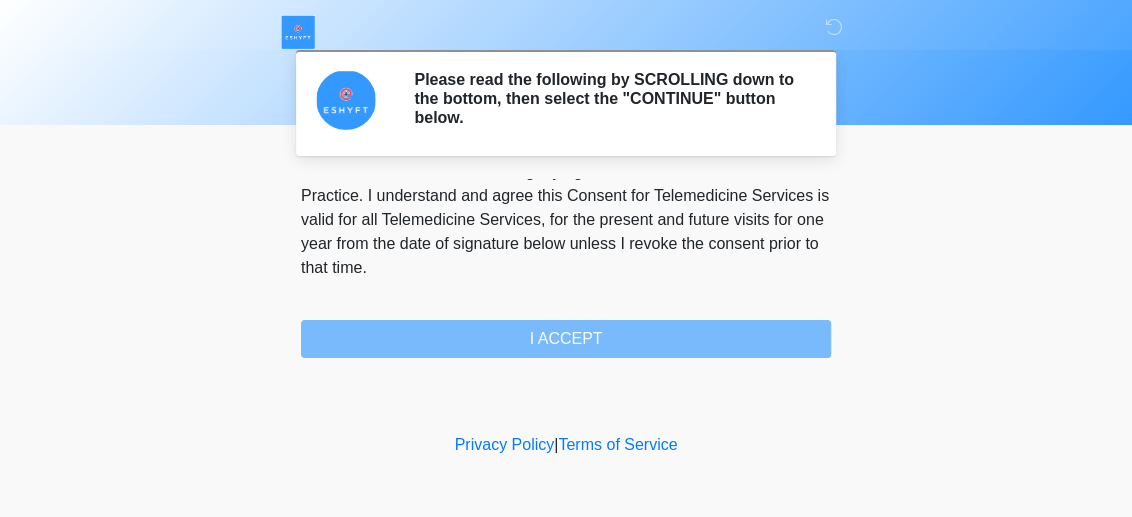 click on "PLEASE READ EACH SECTION CAREFULLY. YOU MAY REQUEST A COPY OF THIS FORM FOR YOUR OWN RECORDS. GFEase, LLC and its advanced practice providers and other health care providers employed or contracted by or affiliated with it (collectively, “Practice”) provide telemedicine virtual visits via audio-visual, real-time, two-way interactive communication system for the purpose of obtaining my health history (“Telemedicine Services”). I understand that Telemedicine Services include interactive audio, video or other electronic media and that there are both risks and benefits to being treated via telemedicine. Providers (i) may be in a location other than where I am located, (ii) will examine me face-to-face via a remote presence but will not perform a “hands-on” physical examination, and (iii) must rely on information provided by me.
I ACCEPT" at bounding box center [566, 268] 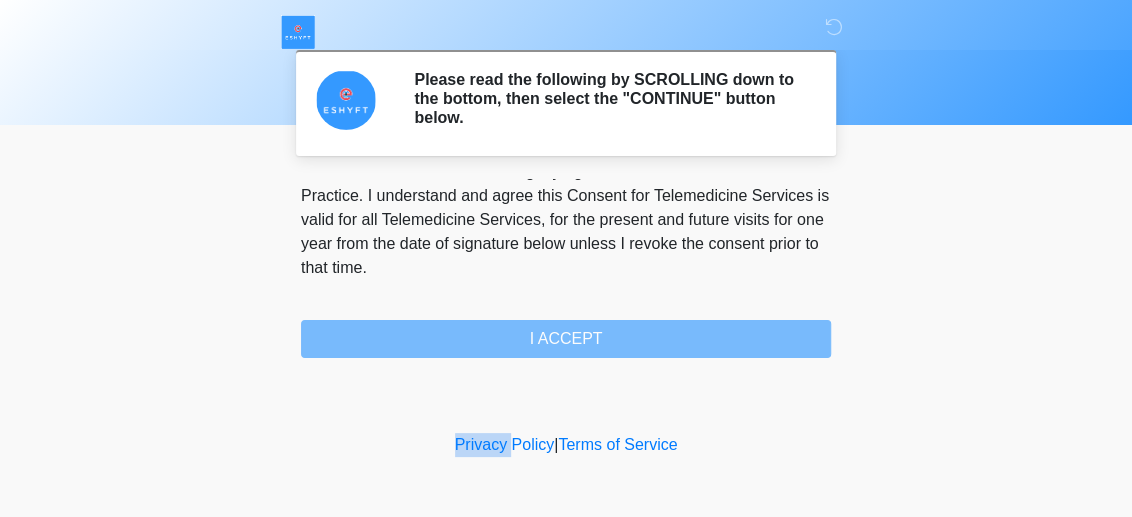 click on "PLEASE READ EACH SECTION CAREFULLY. YOU MAY REQUEST A COPY OF THIS FORM FOR YOUR OWN RECORDS. GFEase, LLC and its advanced practice providers and other health care providers employed or contracted by or affiliated with it (collectively, “Practice”) provide telemedicine virtual visits via audio-visual, real-time, two-way interactive communication system for the purpose of obtaining my health history (“Telemedicine Services”). I understand that Telemedicine Services include interactive audio, video or other electronic media and that there are both risks and benefits to being treated via telemedicine. Providers (i) may be in a location other than where I am located, (ii) will examine me face-to-face via a remote presence but will not perform a “hands-on” physical examination, and (iii) must rely on information provided by me.
I ACCEPT" at bounding box center [566, 268] 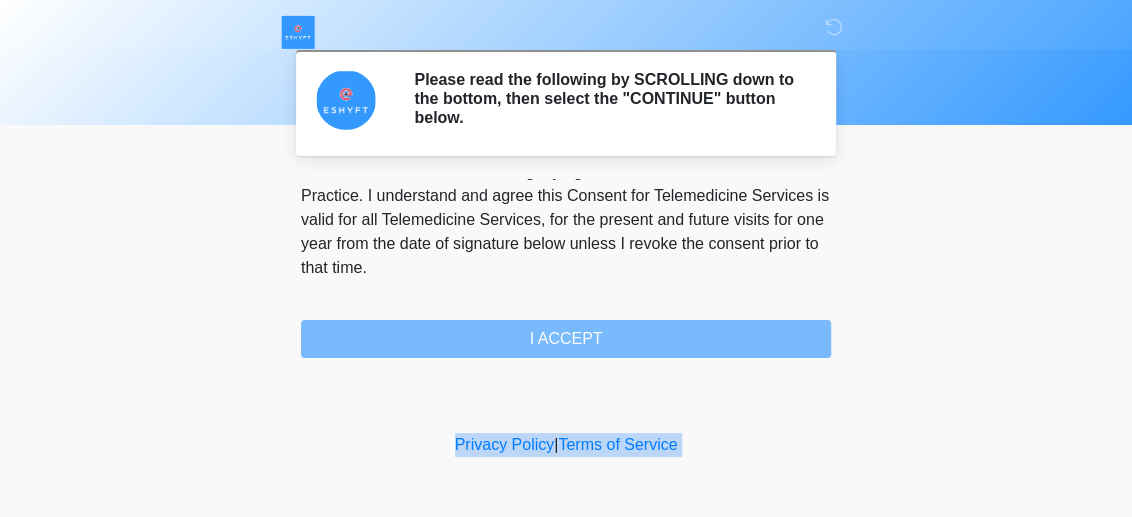 click on "PLEASE READ EACH SECTION CAREFULLY. YOU MAY REQUEST A COPY OF THIS FORM FOR YOUR OWN RECORDS. GFEase, LLC and its advanced practice providers and other health care providers employed or contracted by or affiliated with it (collectively, “Practice”) provide telemedicine virtual visits via audio-visual, real-time, two-way interactive communication system for the purpose of obtaining my health history (“Telemedicine Services”). I understand that Telemedicine Services include interactive audio, video or other electronic media and that there are both risks and benefits to being treated via telemedicine. Providers (i) may be in a location other than where I am located, (ii) will examine me face-to-face via a remote presence but will not perform a “hands-on” physical examination, and (iii) must rely on information provided by me.
I ACCEPT" at bounding box center [566, 268] 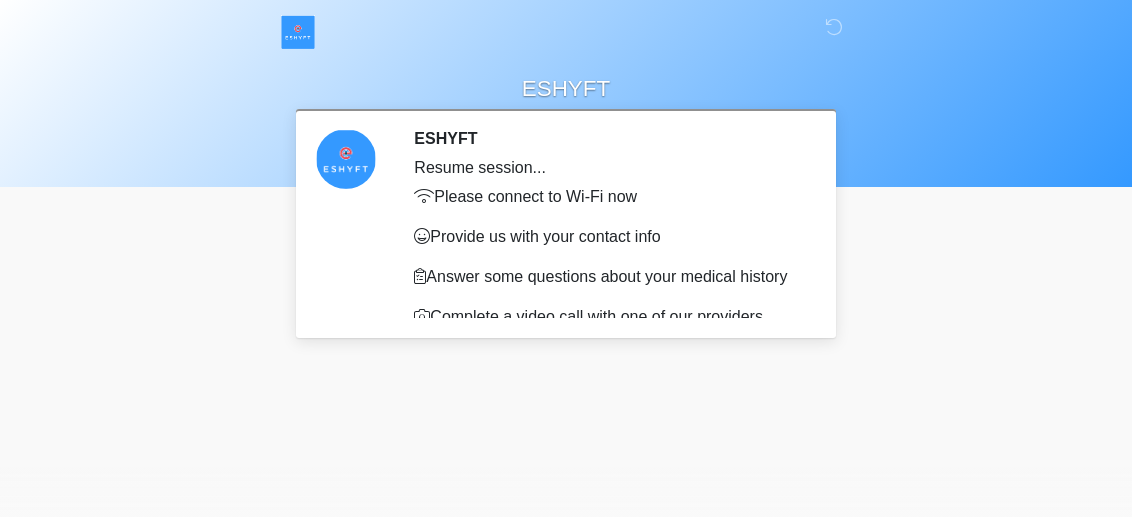 scroll, scrollTop: 0, scrollLeft: 0, axis: both 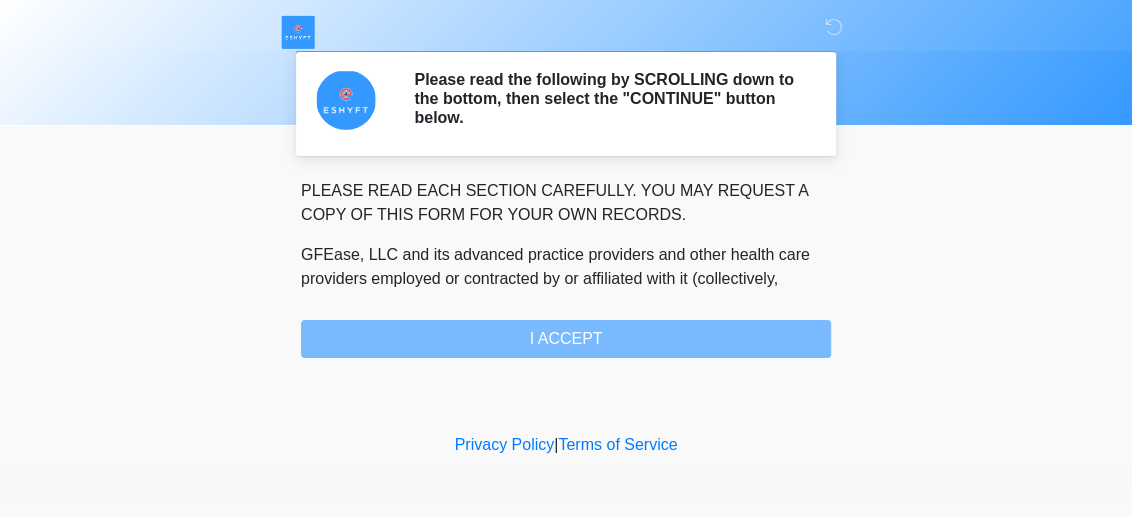 click on "PLEASE READ EACH SECTION CAREFULLY. YOU MAY REQUEST A COPY OF THIS FORM FOR YOUR OWN RECORDS. GFEase, LLC and its advanced practice providers and other health care providers employed or contracted by or affiliated with it (collectively, “Practice”) provide telemedicine virtual visits via audio-visual, real-time, two-way interactive communication system for the purpose of obtaining my health history (“Telemedicine Services”). I understand that Telemedicine Services include interactive audio, video or other electronic media and that there are both risks and benefits to being treated via telemedicine. Providers (i) may be in a location other than where I am located, (ii) will examine me face-to-face via a remote presence but will not perform a “hands-on” physical examination, and (iii) must rely on information provided by me.
I ACCEPT" at bounding box center (566, 268) 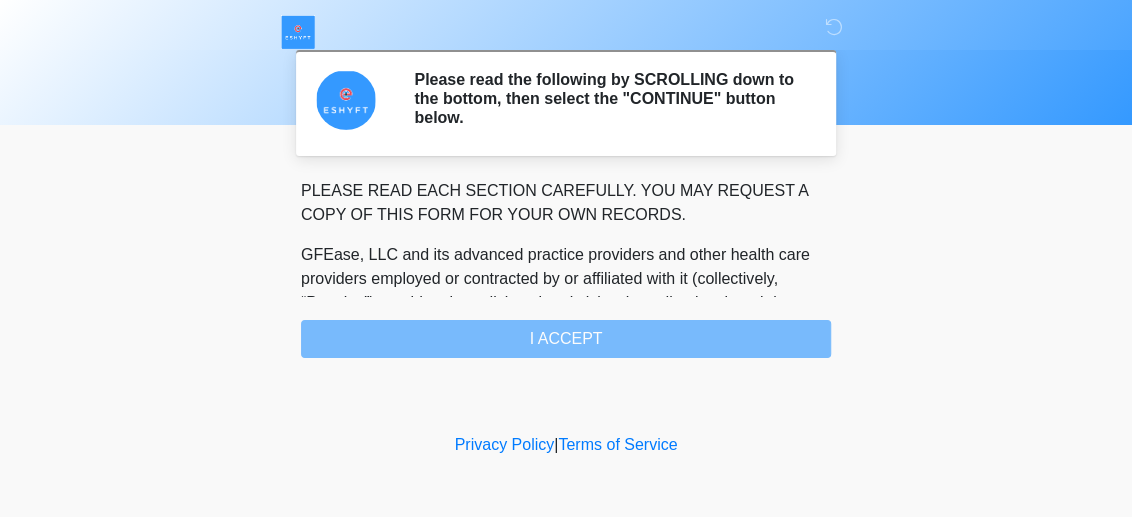 click on "PLEASE READ EACH SECTION CAREFULLY. YOU MAY REQUEST A COPY OF THIS FORM FOR YOUR OWN RECORDS. GFEase, LLC and its advanced practice providers and other health care providers employed or contracted by or affiliated with it (collectively, “Practice”) provide telemedicine virtual visits via audio-visual, real-time, two-way interactive communication system for the purpose of obtaining my health history (“Telemedicine Services”). I understand that Telemedicine Services include interactive audio, video or other electronic media and that there are both risks and benefits to being treated via telemedicine. Providers (i) may be in a location other than where I am located, (ii) will examine me face-to-face via a remote presence but will not perform a “hands-on” physical examination, and (iii) must rely on information provided by me.
I ACCEPT" at bounding box center (566, 268) 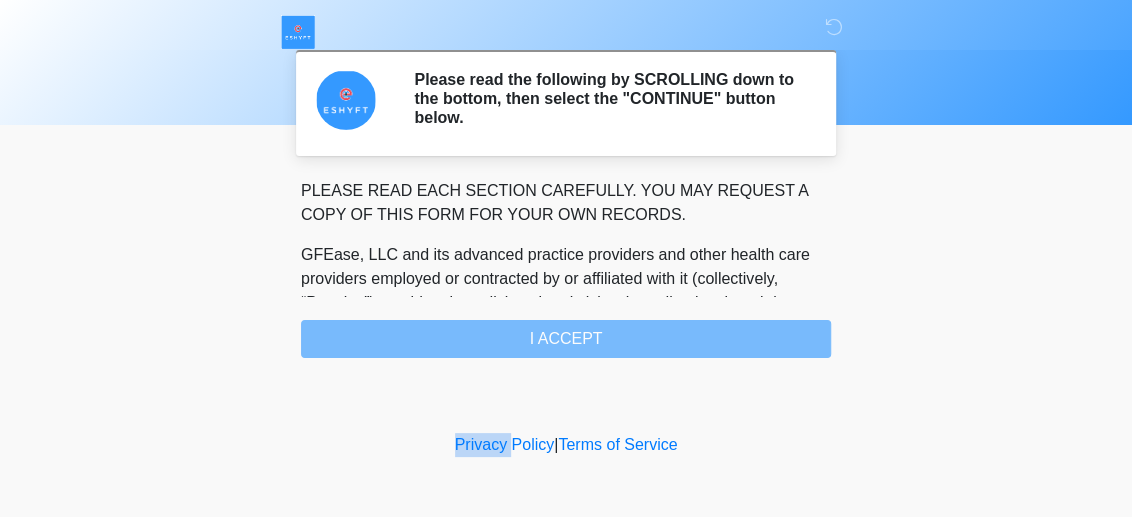 click on "PLEASE READ EACH SECTION CAREFULLY. YOU MAY REQUEST A COPY OF THIS FORM FOR YOUR OWN RECORDS. GFEase, LLC and its advanced practice providers and other health care providers employed or contracted by or affiliated with it (collectively, “Practice”) provide telemedicine virtual visits via audio-visual, real-time, two-way interactive communication system for the purpose of obtaining my health history (“Telemedicine Services”). I understand that Telemedicine Services include interactive audio, video or other electronic media and that there are both risks and benefits to being treated via telemedicine. Providers (i) may be in a location other than where I am located, (ii) will examine me face-to-face via a remote presence but will not perform a “hands-on” physical examination, and (iii) must rely on information provided by me.
I ACCEPT" at bounding box center (566, 268) 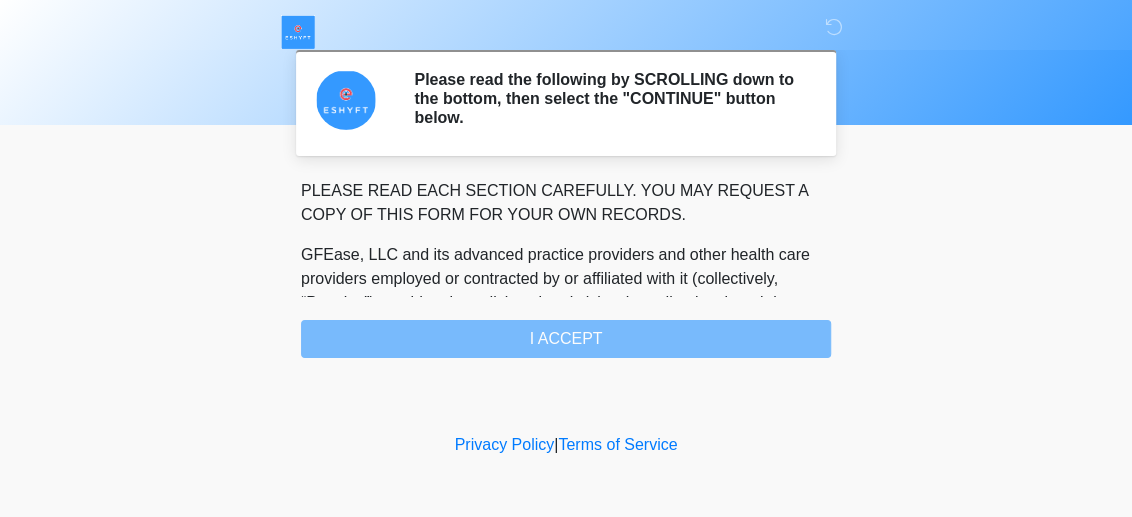 drag, startPoint x: 591, startPoint y: 340, endPoint x: 665, endPoint y: 386, distance: 87.13208 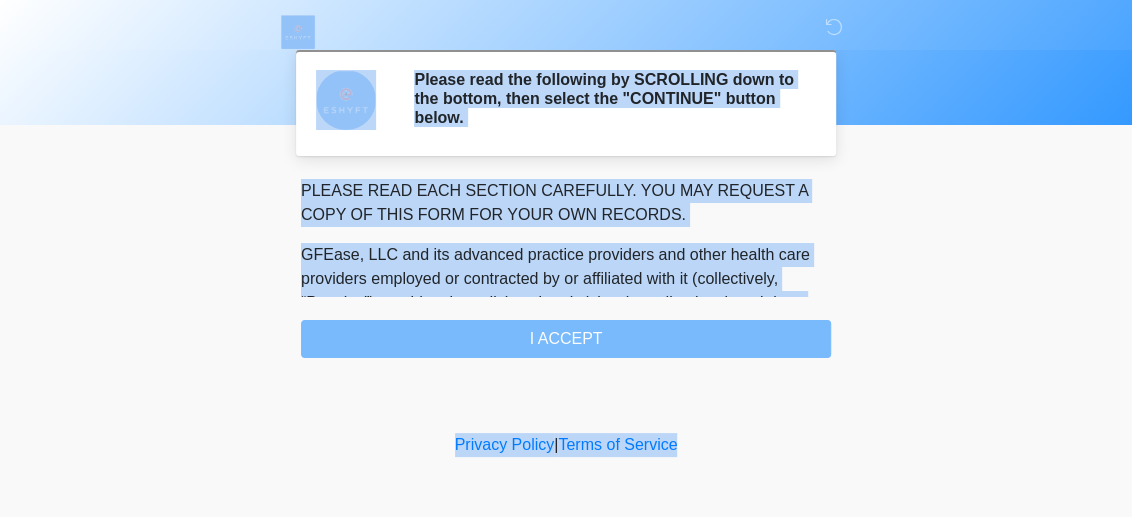 drag, startPoint x: 1117, startPoint y: 74, endPoint x: 1125, endPoint y: 218, distance: 144.22205 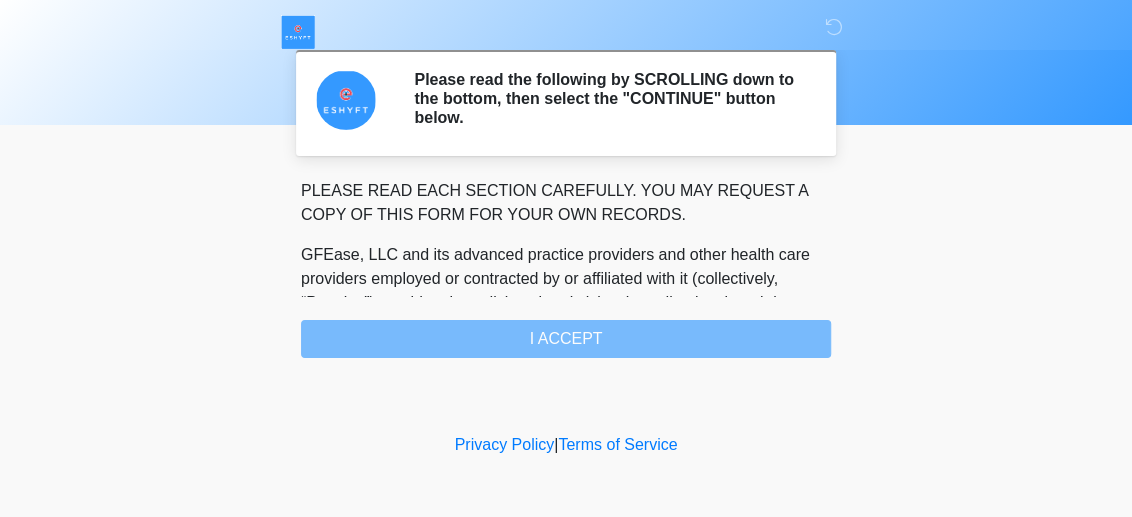 click on "ESHYFT
Please read the following by SCROLLING down to the bottom, then select the "CONTINUE" button below.
Please connect to Wi-Fi now   Provide us with your contact info  Answer some questions about your medical history  Complete a video call with one of our providers
PLEASE READ EACH SECTION CAREFULLY. YOU MAY REQUEST A COPY OF THIS FORM FOR YOUR OWN RECORDS. GFEase, LLC and its advanced practice providers and other health care providers employed or contracted by or affiliated with it (collectively, “Practice”) provide telemedicine virtual visits via audio-visual, real-time, two-way interactive communication system for the purpose of obtaining my health history (“Telemedicine Services”).
I ACCEPT" at bounding box center (566, 258) 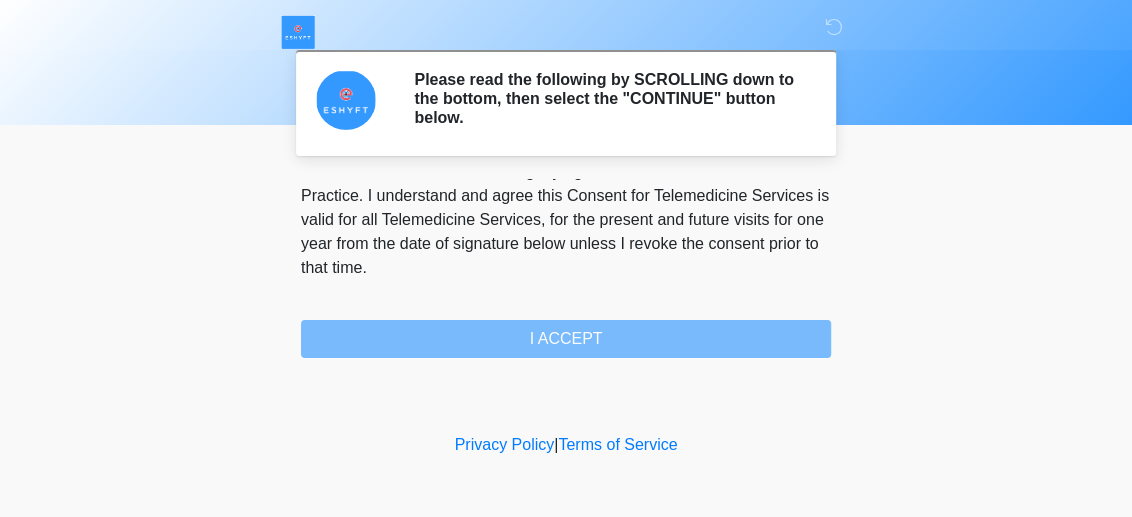 scroll, scrollTop: 1394, scrollLeft: 0, axis: vertical 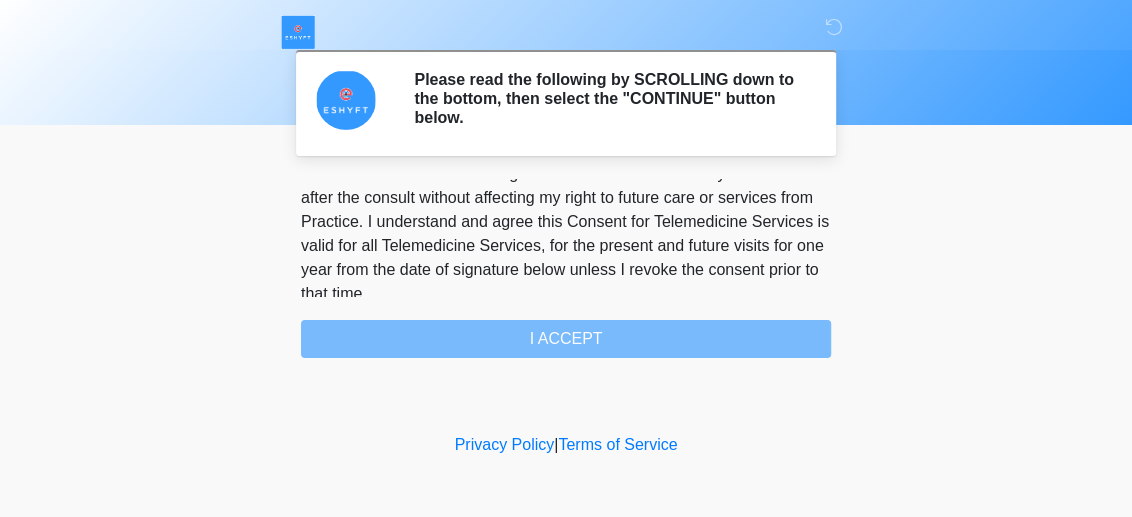click on "PLEASE READ EACH SECTION CAREFULLY. YOU MAY REQUEST A COPY OF THIS FORM FOR YOUR OWN RECORDS. GFEase, LLC and its advanced practice providers and other health care providers employed or contracted by or affiliated with it (collectively, “Practice”) provide telemedicine virtual visits via audio-visual, real-time, two-way interactive communication system for the purpose of obtaining my health history (“Telemedicine Services”). I understand that Telemedicine Services include interactive audio, video or other electronic media and that there are both risks and benefits to being treated via telemedicine. Providers (i) may be in a location other than where I am located, (ii) will examine me face-to-face via a remote presence but will not perform a “hands-on” physical examination, and (iii) must rely on information provided by me.
I ACCEPT" at bounding box center [566, 268] 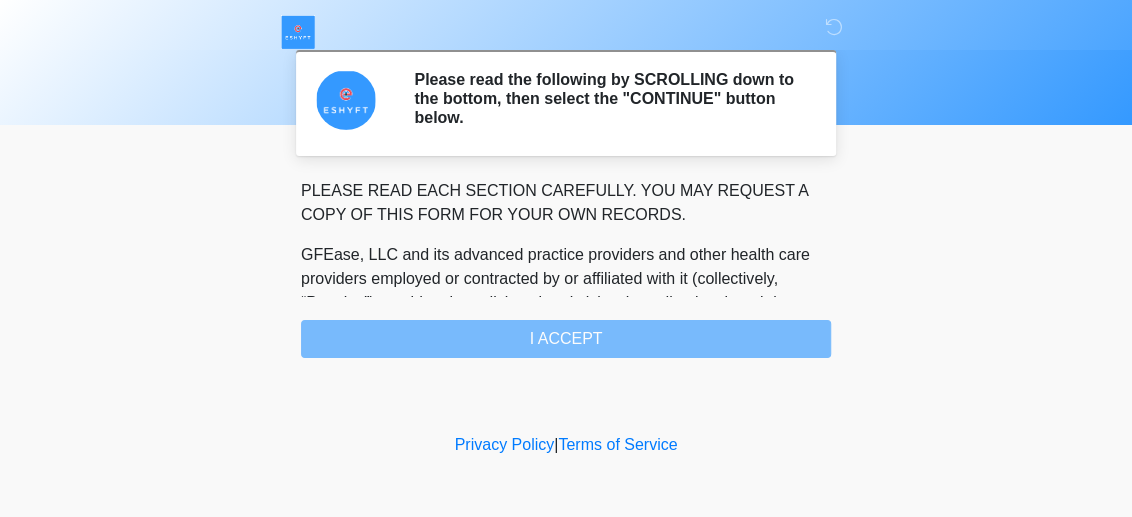scroll, scrollTop: 1394, scrollLeft: 0, axis: vertical 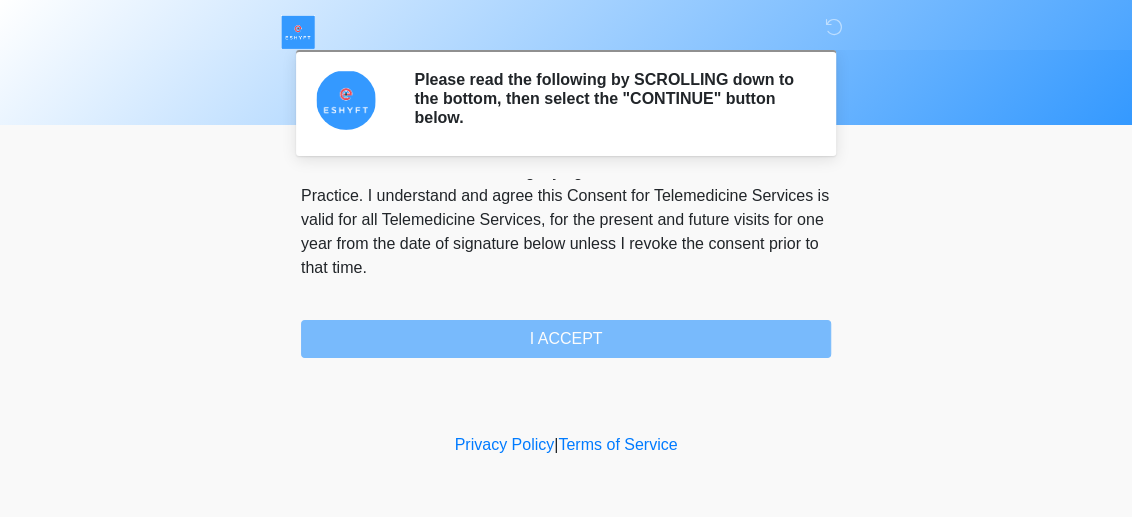 click on "ESHYFT
Please read the following by SCROLLING down to the bottom, then select the "CONTINUE" button below.
Please connect to Wi-Fi now   Provide us with your contact info  Answer some questions about your medical history  Complete a video call with one of our providers
PLEASE READ EACH SECTION CAREFULLY. YOU MAY REQUEST A COPY OF THIS FORM FOR YOUR OWN RECORDS. GFEase, LLC and its advanced practice providers and other health care providers employed or contracted by or affiliated with it (collectively, “Practice”) provide telemedicine virtual visits via audio-visual, real-time, two-way interactive communication system for the purpose of obtaining my health history (“Telemedicine Services”).
I ACCEPT" at bounding box center (566, 258) 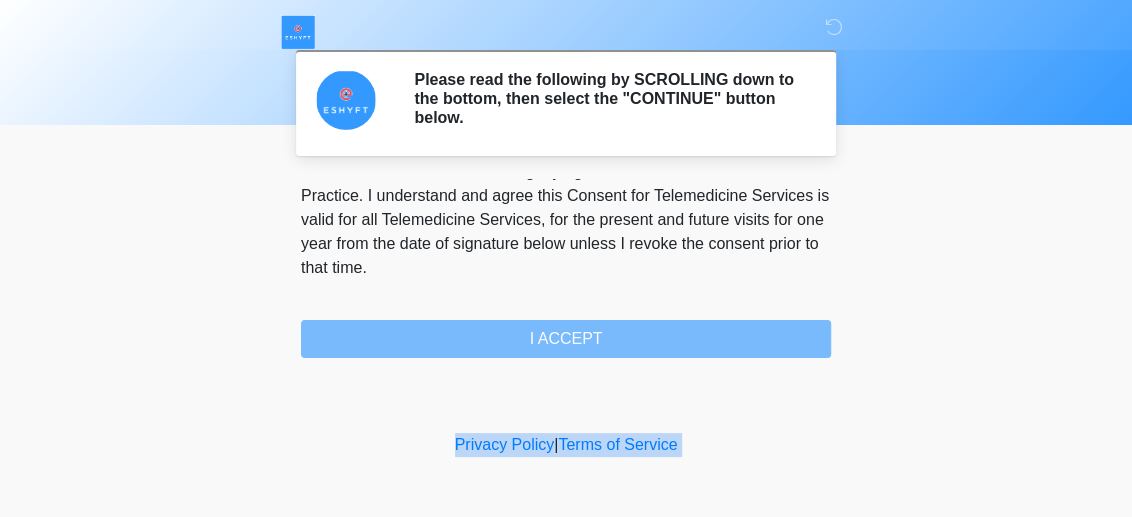 click on "ESHYFT
Please read the following by SCROLLING down to the bottom, then select the "CONTINUE" button below.
Please connect to Wi-Fi now   Provide us with your contact info  Answer some questions about your medical history  Complete a video call with one of our providers
PLEASE READ EACH SECTION CAREFULLY. YOU MAY REQUEST A COPY OF THIS FORM FOR YOUR OWN RECORDS. GFEase, LLC and its advanced practice providers and other health care providers employed or contracted by or affiliated with it (collectively, “Practice”) provide telemedicine virtual visits via audio-visual, real-time, two-way interactive communication system for the purpose of obtaining my health history (“Telemedicine Services”).
I ACCEPT" at bounding box center [566, 258] 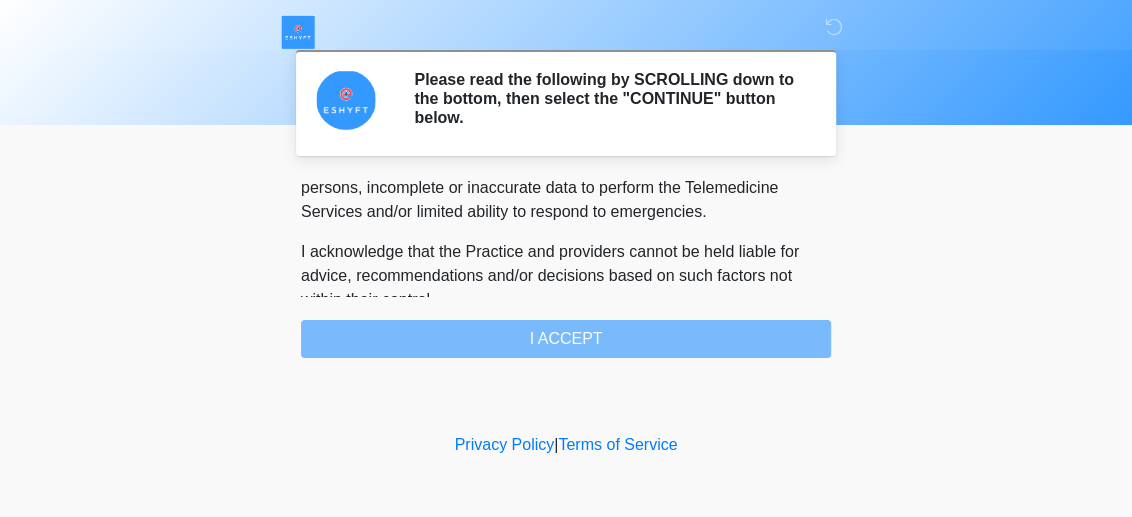 scroll, scrollTop: 1394, scrollLeft: 0, axis: vertical 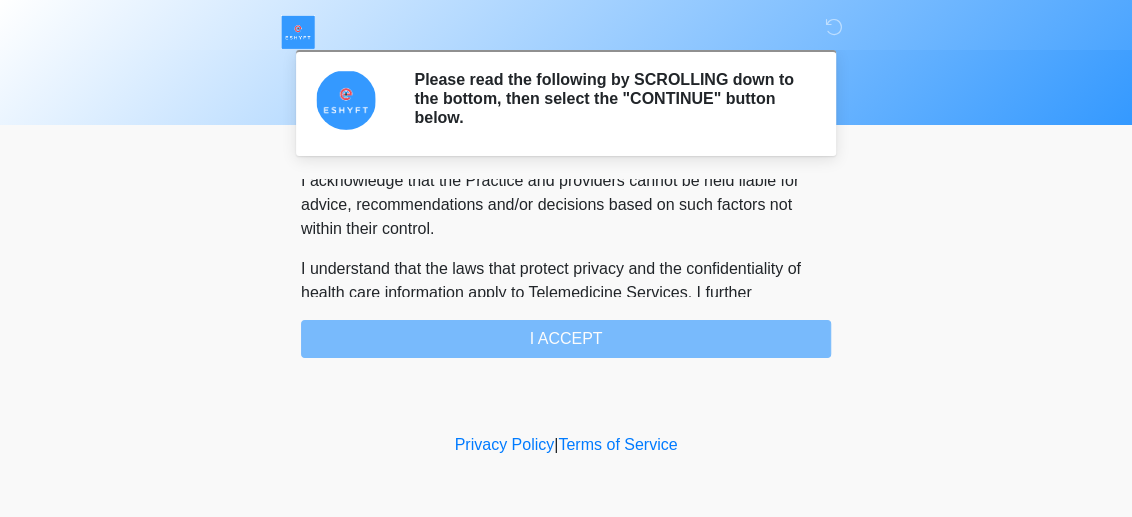 click on "PLEASE READ EACH SECTION CAREFULLY. YOU MAY REQUEST A COPY OF THIS FORM FOR YOUR OWN RECORDS. GFEase, LLC and its advanced practice providers and other health care providers employed or contracted by or affiliated with it (collectively, “Practice”) provide telemedicine virtual visits via audio-visual, real-time, two-way interactive communication system for the purpose of obtaining my health history (“Telemedicine Services”). I understand that Telemedicine Services include interactive audio, video or other electronic media and that there are both risks and benefits to being treated via telemedicine. Providers (i) may be in a location other than where I am located, (ii) will examine me face-to-face via a remote presence but will not perform a “hands-on” physical examination, and (iii) must rely on information provided by me.
I ACCEPT" at bounding box center (566, 268) 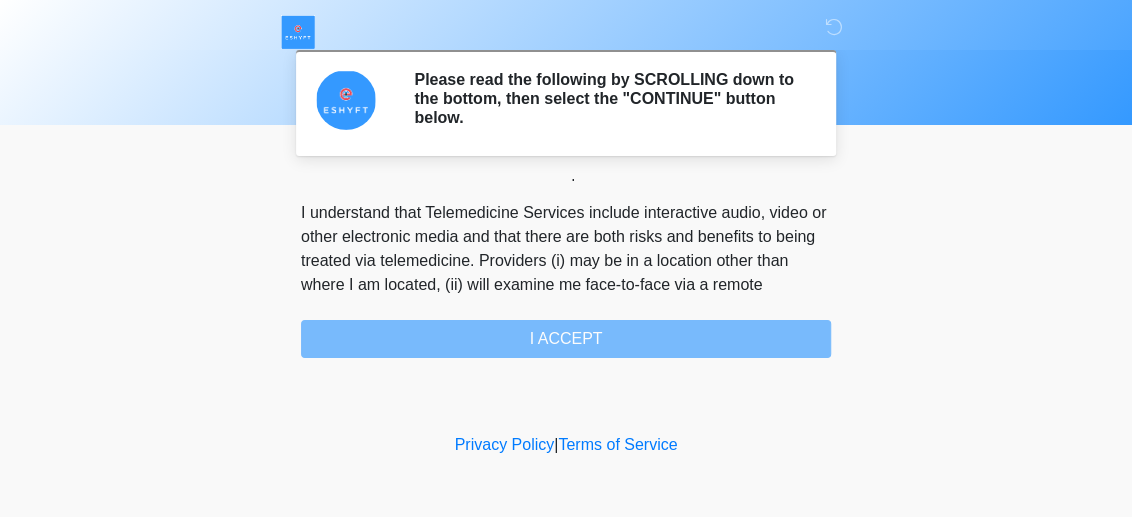 scroll, scrollTop: 196, scrollLeft: 0, axis: vertical 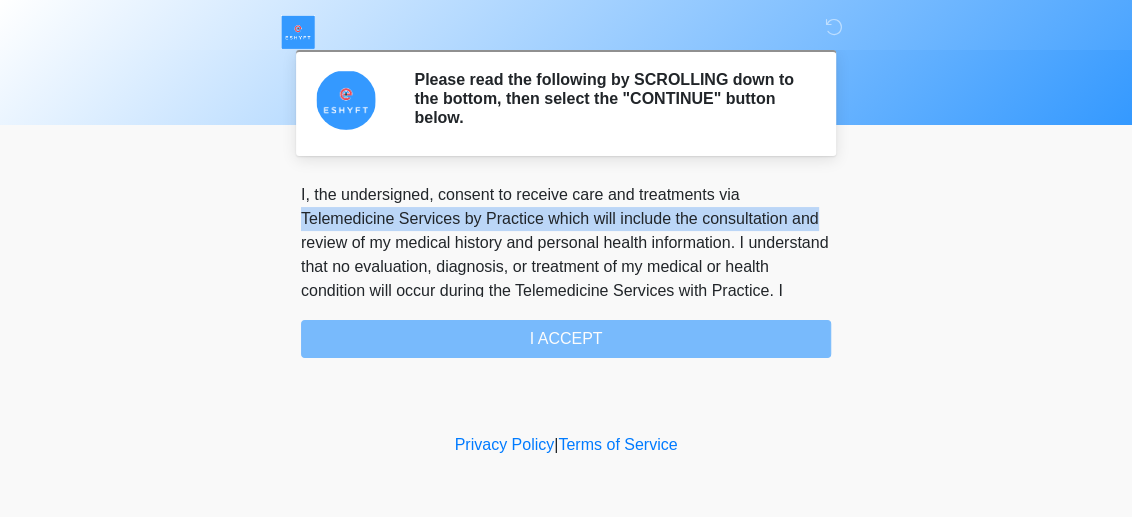click on "PLEASE READ EACH SECTION CAREFULLY. YOU MAY REQUEST A COPY OF THIS FORM FOR YOUR OWN RECORDS. GFEase, LLC and its advanced practice providers and other health care providers employed or contracted by or affiliated with it (collectively, “Practice”) provide telemedicine virtual visits via audio-visual, real-time, two-way interactive communication system for the purpose of obtaining my health history (“Telemedicine Services”). I understand that Telemedicine Services include interactive audio, video or other electronic media and that there are both risks and benefits to being treated via telemedicine. Providers (i) may be in a location other than where I am located, (ii) will examine me face-to-face via a remote presence but will not perform a “hands-on” physical examination, and (iii) must rely on information provided by me.
I ACCEPT" at bounding box center (566, 268) 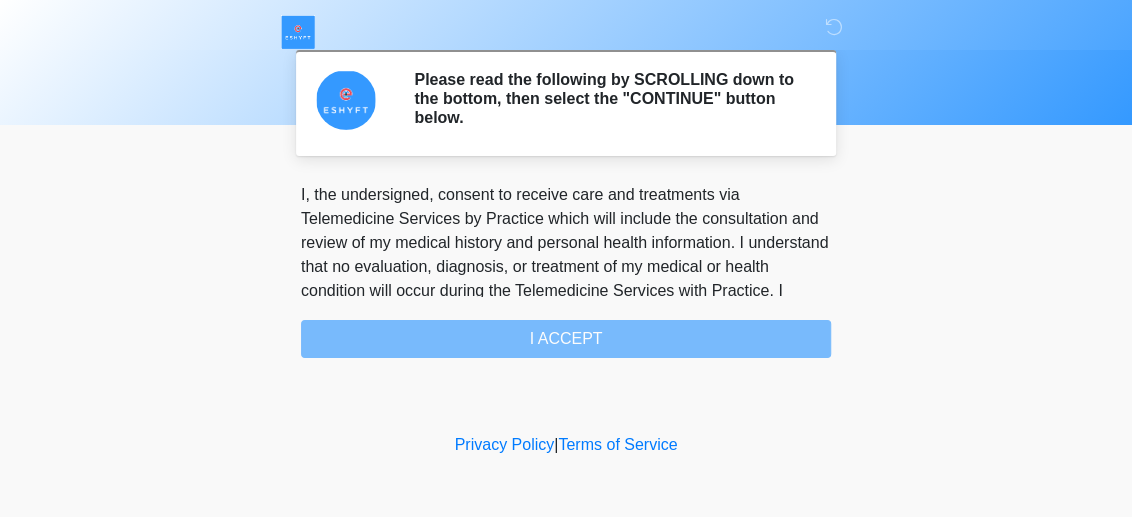 scroll, scrollTop: 0, scrollLeft: 0, axis: both 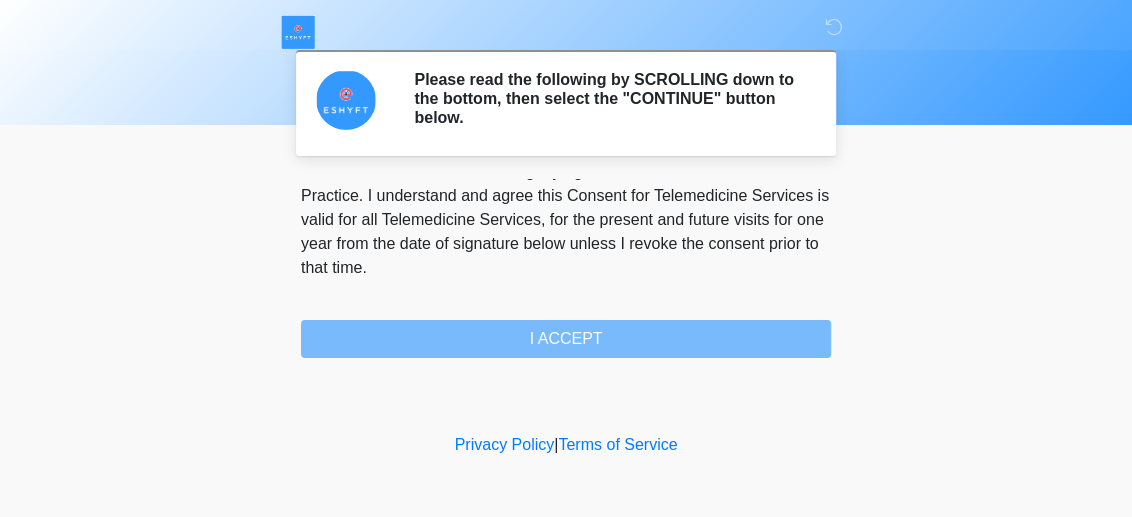 click on "PLEASE READ EACH SECTION CAREFULLY. YOU MAY REQUEST A COPY OF THIS FORM FOR YOUR OWN RECORDS. GFEase, LLC and its advanced practice providers and other health care providers employed or contracted by or affiliated with it (collectively, “Practice”) provide telemedicine virtual visits via audio-visual, real-time, two-way interactive communication system for the purpose of obtaining my health history (“Telemedicine Services”). I understand that Telemedicine Services include interactive audio, video or other electronic media and that there are both risks and benefits to being treated via telemedicine. Providers (i) may be in a location other than where I am located, (ii) will examine me face-to-face via a remote presence but will not perform a “hands-on” physical examination, and (iii) must rely on information provided by me.
I ACCEPT" at bounding box center [566, 268] 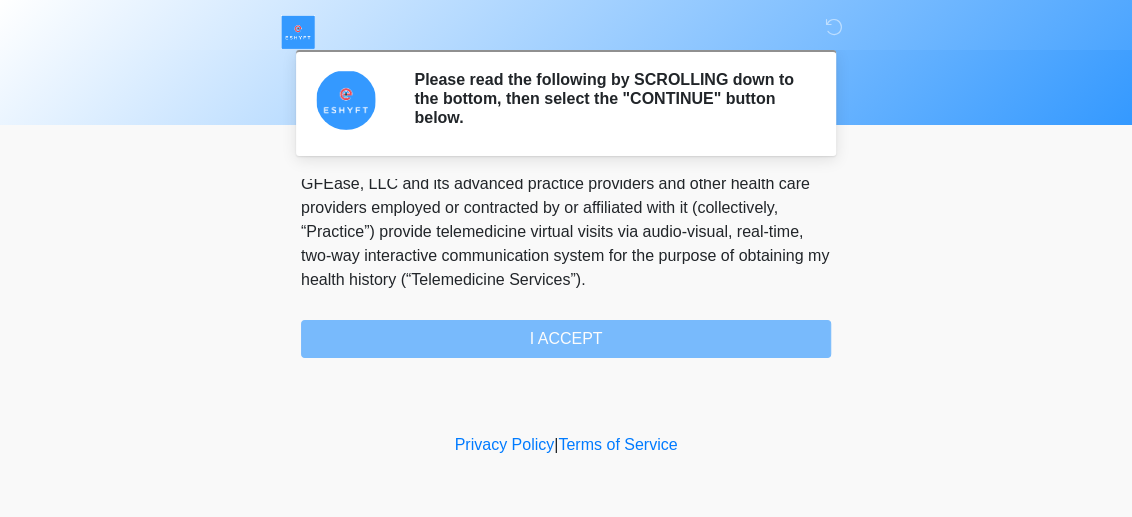 scroll, scrollTop: 0, scrollLeft: 0, axis: both 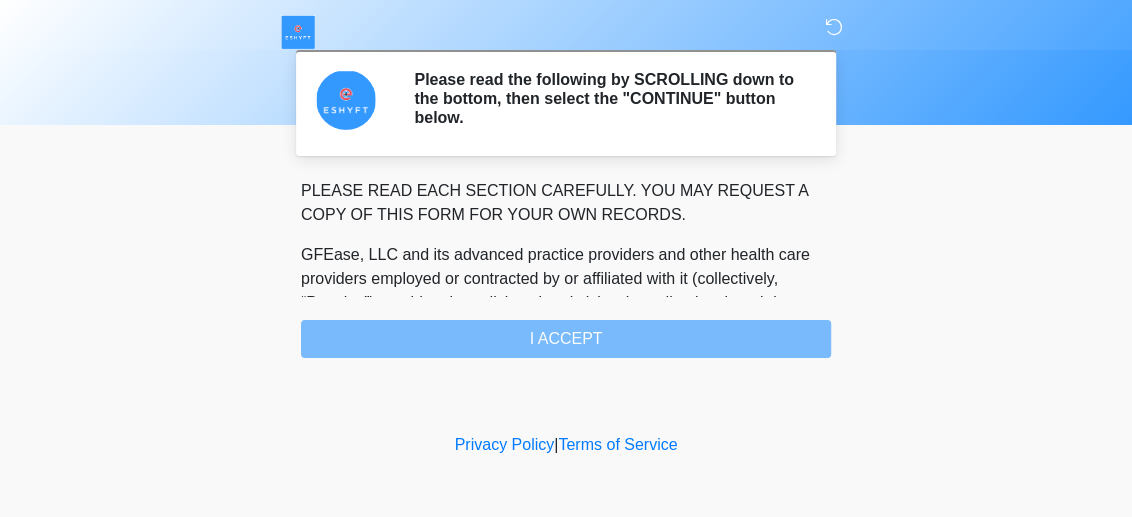 click at bounding box center (834, 27) 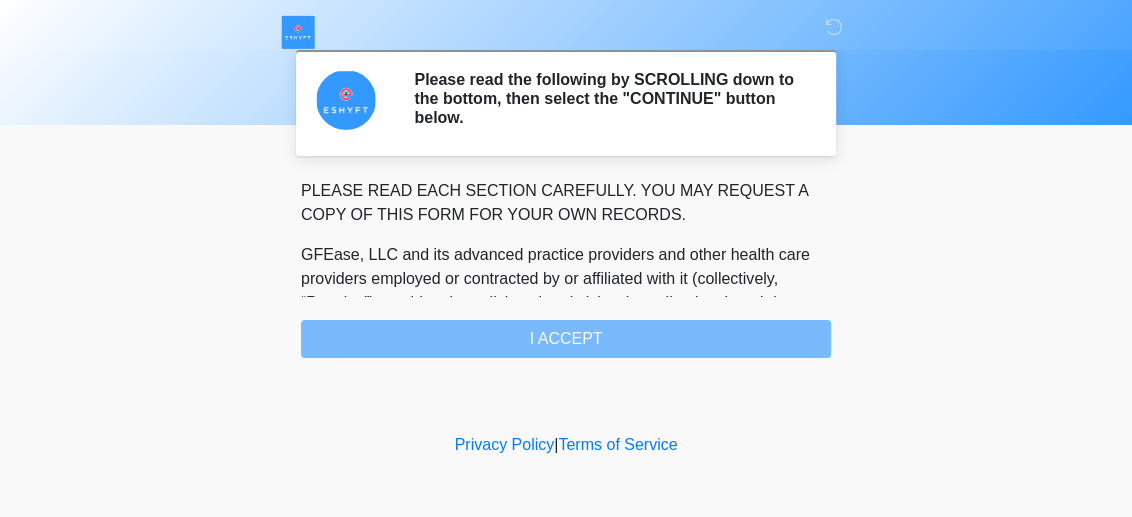 click at bounding box center [566, 62] 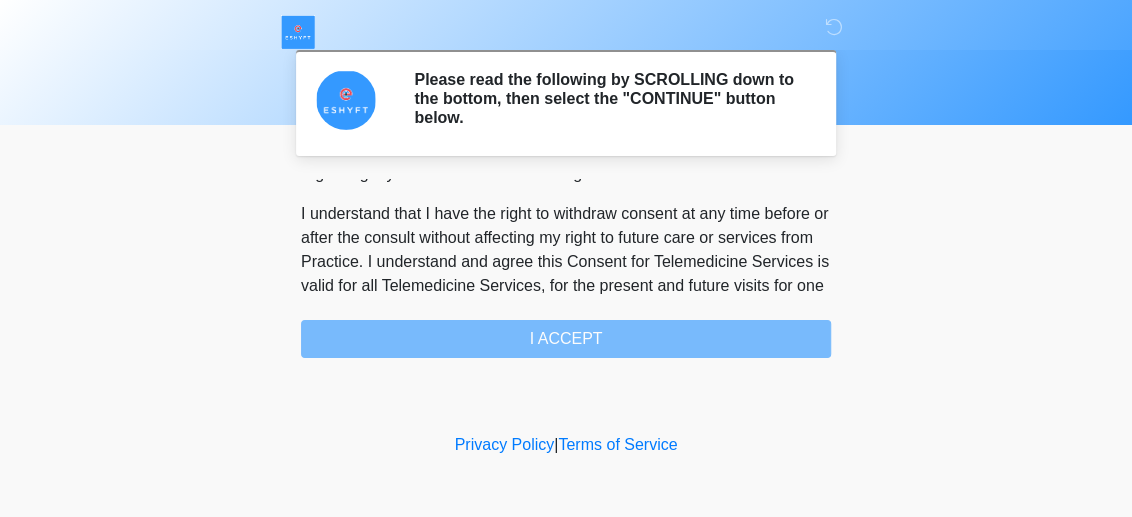 scroll, scrollTop: 1394, scrollLeft: 0, axis: vertical 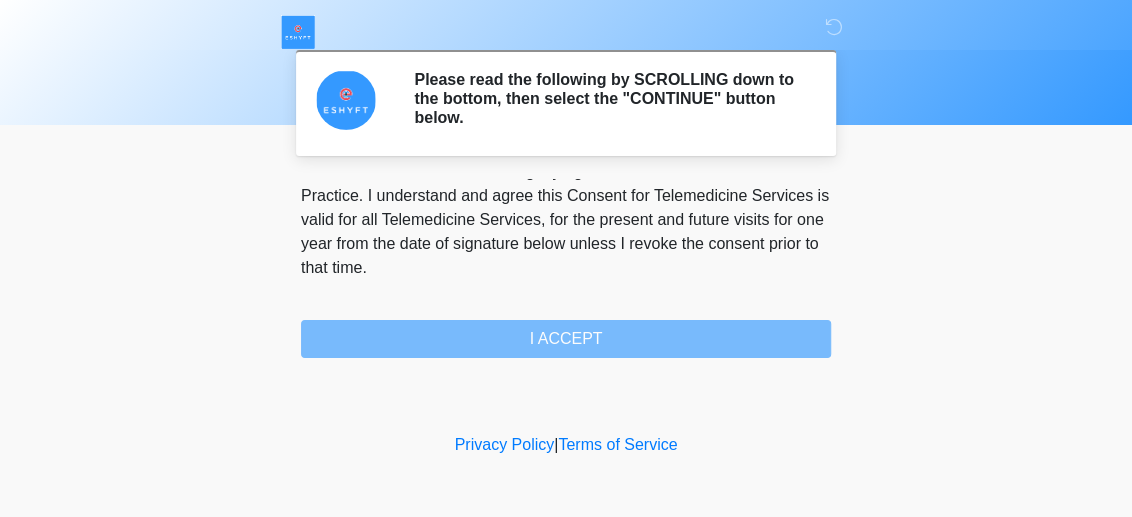 click on "PLEASE READ EACH SECTION CAREFULLY. YOU MAY REQUEST A COPY OF THIS FORM FOR YOUR OWN RECORDS. GFEase, LLC and its advanced practice providers and other health care providers employed or contracted by or affiliated with it (collectively, “Practice”) provide telemedicine virtual visits via audio-visual, real-time, two-way interactive communication system for the purpose of obtaining my health history (“Telemedicine Services”). I understand that Telemedicine Services include interactive audio, video or other electronic media and that there are both risks and benefits to being treated via telemedicine. Providers (i) may be in a location other than where I am located, (ii) will examine me face-to-face via a remote presence but will not perform a “hands-on” physical examination, and (iii) must rely on information provided by me.
I ACCEPT" at bounding box center [566, 268] 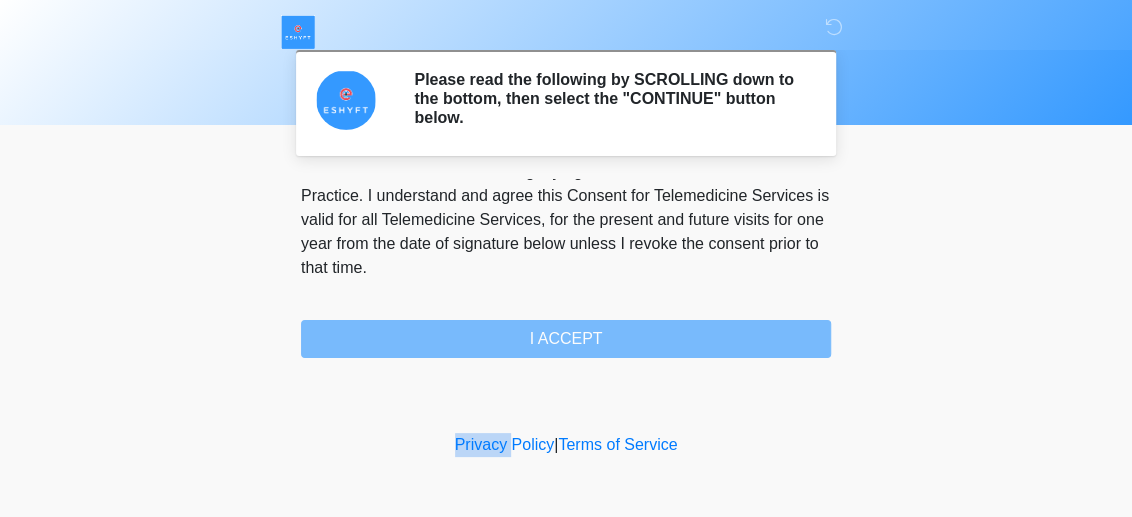 click on "PLEASE READ EACH SECTION CAREFULLY. YOU MAY REQUEST A COPY OF THIS FORM FOR YOUR OWN RECORDS. GFEase, LLC and its advanced practice providers and other health care providers employed or contracted by or affiliated with it (collectively, “Practice”) provide telemedicine virtual visits via audio-visual, real-time, two-way interactive communication system for the purpose of obtaining my health history (“Telemedicine Services”). I understand that Telemedicine Services include interactive audio, video or other electronic media and that there are both risks and benefits to being treated via telemedicine. Providers (i) may be in a location other than where I am located, (ii) will examine me face-to-face via a remote presence but will not perform a “hands-on” physical examination, and (iii) must rely on information provided by me.
I ACCEPT" at bounding box center (566, 268) 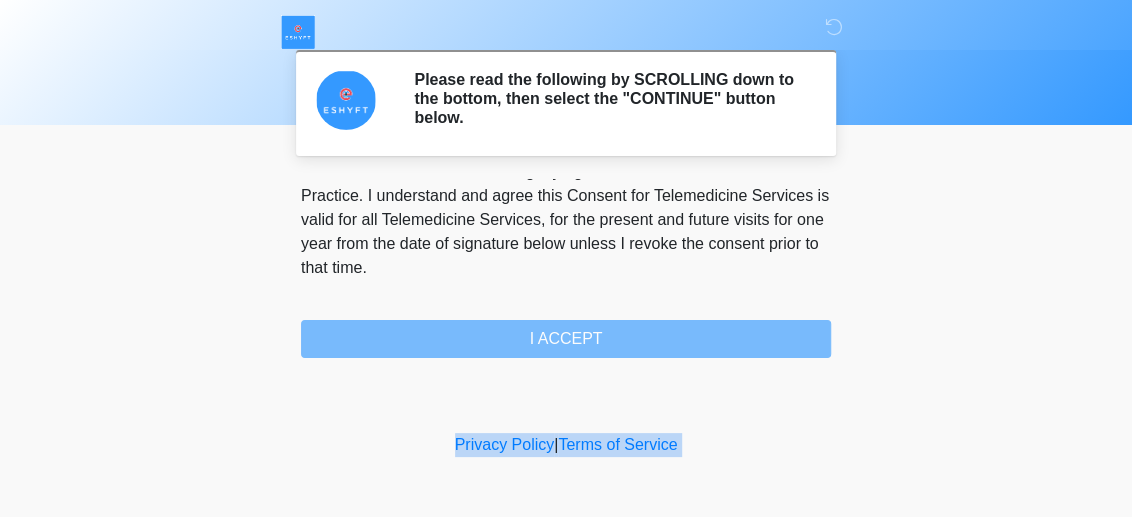 click on "PLEASE READ EACH SECTION CAREFULLY. YOU MAY REQUEST A COPY OF THIS FORM FOR YOUR OWN RECORDS. GFEase, LLC and its advanced practice providers and other health care providers employed or contracted by or affiliated with it (collectively, “Practice”) provide telemedicine virtual visits via audio-visual, real-time, two-way interactive communication system for the purpose of obtaining my health history (“Telemedicine Services”). I understand that Telemedicine Services include interactive audio, video or other electronic media and that there are both risks and benefits to being treated via telemedicine. Providers (i) may be in a location other than where I am located, (ii) will examine me face-to-face via a remote presence but will not perform a “hands-on” physical examination, and (iii) must rely on information provided by me.
I ACCEPT" at bounding box center (566, 268) 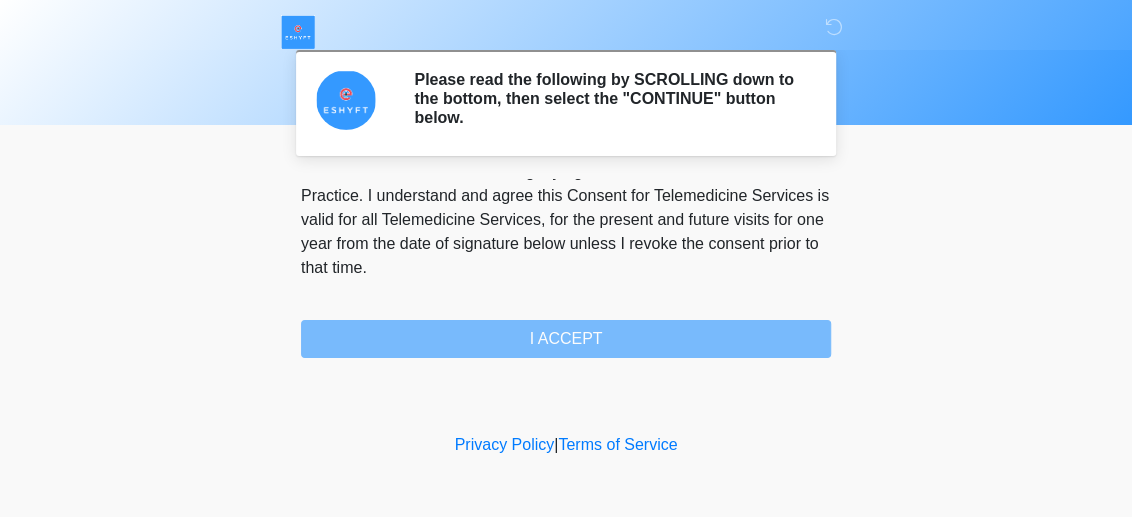 click on "PLEASE READ EACH SECTION CAREFULLY. YOU MAY REQUEST A COPY OF THIS FORM FOR YOUR OWN RECORDS. GFEase, LLC and its advanced practice providers and other health care providers employed or contracted by or affiliated with it (collectively, “Practice”) provide telemedicine virtual visits via audio-visual, real-time, two-way interactive communication system for the purpose of obtaining my health history (“Telemedicine Services”). I understand that Telemedicine Services include interactive audio, video or other electronic media and that there are both risks and benefits to being treated via telemedicine. Providers (i) may be in a location other than where I am located, (ii) will examine me face-to-face via a remote presence but will not perform a “hands-on” physical examination, and (iii) must rely on information provided by me.
I ACCEPT" at bounding box center (566, 268) 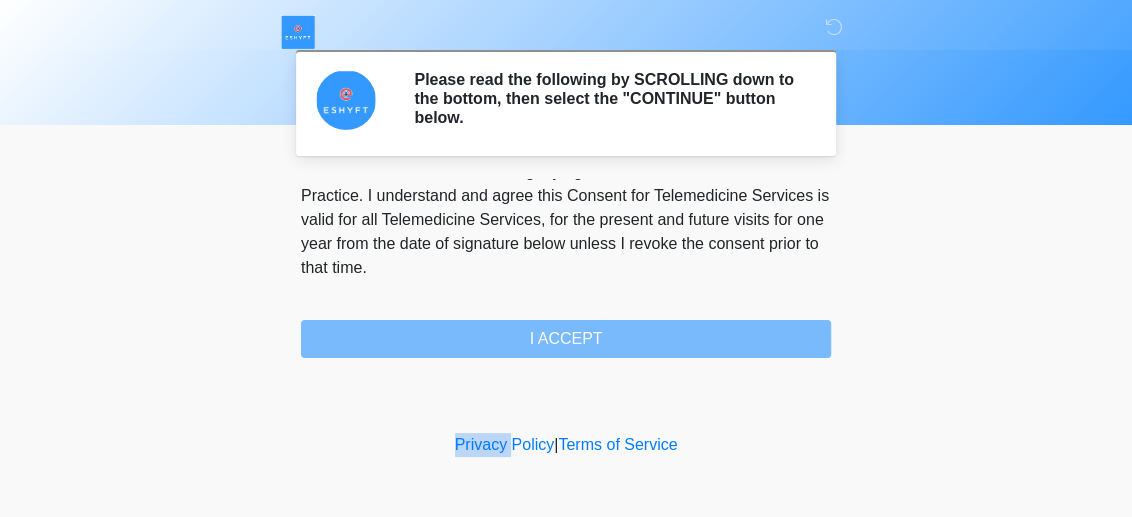 click on "PLEASE READ EACH SECTION CAREFULLY. YOU MAY REQUEST A COPY OF THIS FORM FOR YOUR OWN RECORDS. GFEase, LLC and its advanced practice providers and other health care providers employed or contracted by or affiliated with it (collectively, “Practice”) provide telemedicine virtual visits via audio-visual, real-time, two-way interactive communication system for the purpose of obtaining my health history (“Telemedicine Services”). I understand that Telemedicine Services include interactive audio, video or other electronic media and that there are both risks and benefits to being treated via telemedicine. Providers (i) may be in a location other than where I am located, (ii) will examine me face-to-face via a remote presence but will not perform a “hands-on” physical examination, and (iii) must rely on information provided by me.
I ACCEPT" at bounding box center [566, 268] 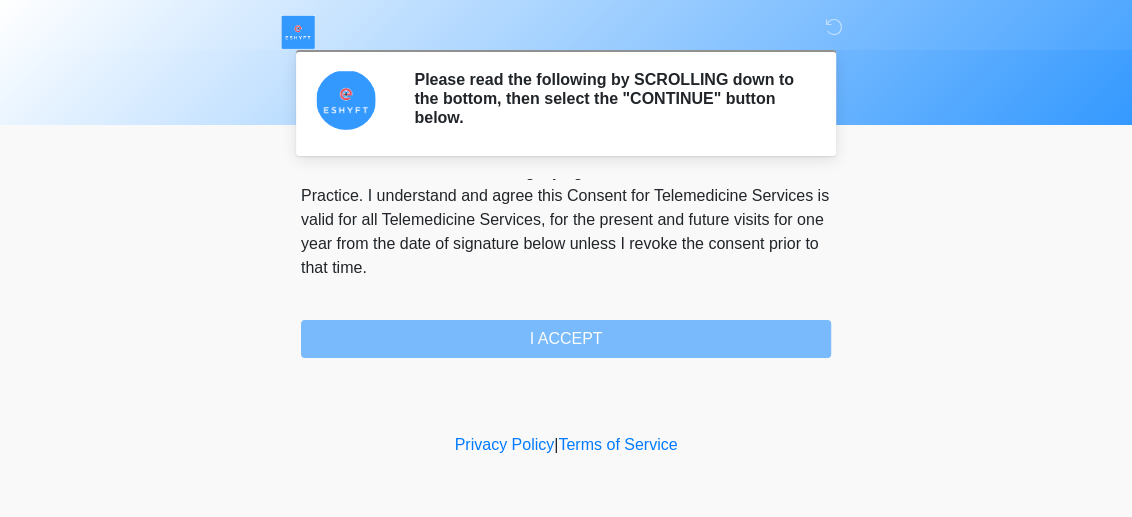 click on "PLEASE READ EACH SECTION CAREFULLY. YOU MAY REQUEST A COPY OF THIS FORM FOR YOUR OWN RECORDS. GFEase, LLC and its advanced practice providers and other health care providers employed or contracted by or affiliated with it (collectively, “Practice”) provide telemedicine virtual visits via audio-visual, real-time, two-way interactive communication system for the purpose of obtaining my health history (“Telemedicine Services”). I understand that Telemedicine Services include interactive audio, video or other electronic media and that there are both risks and benefits to being treated via telemedicine. Providers (i) may be in a location other than where I am located, (ii) will examine me face-to-face via a remote presence but will not perform a “hands-on” physical examination, and (iii) must rely on information provided by me.
I ACCEPT" at bounding box center (566, 268) 